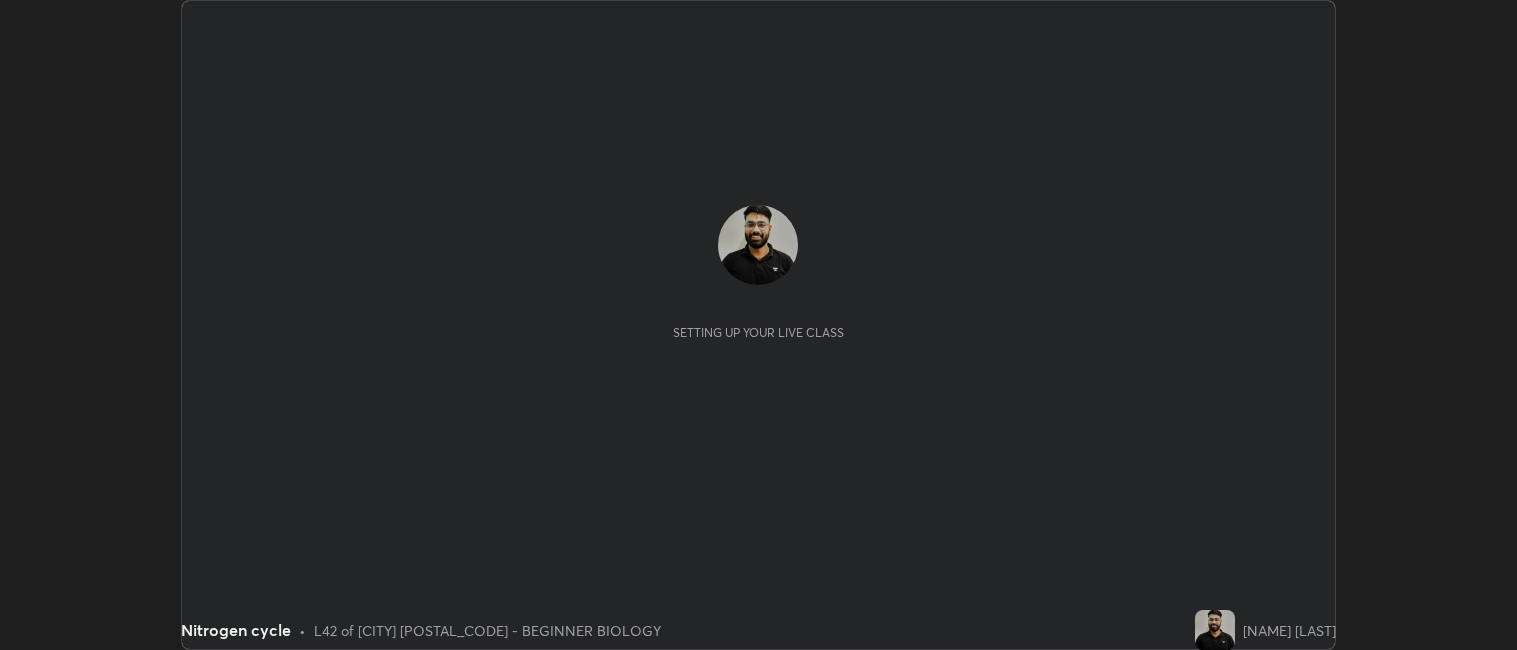 scroll, scrollTop: 0, scrollLeft: 0, axis: both 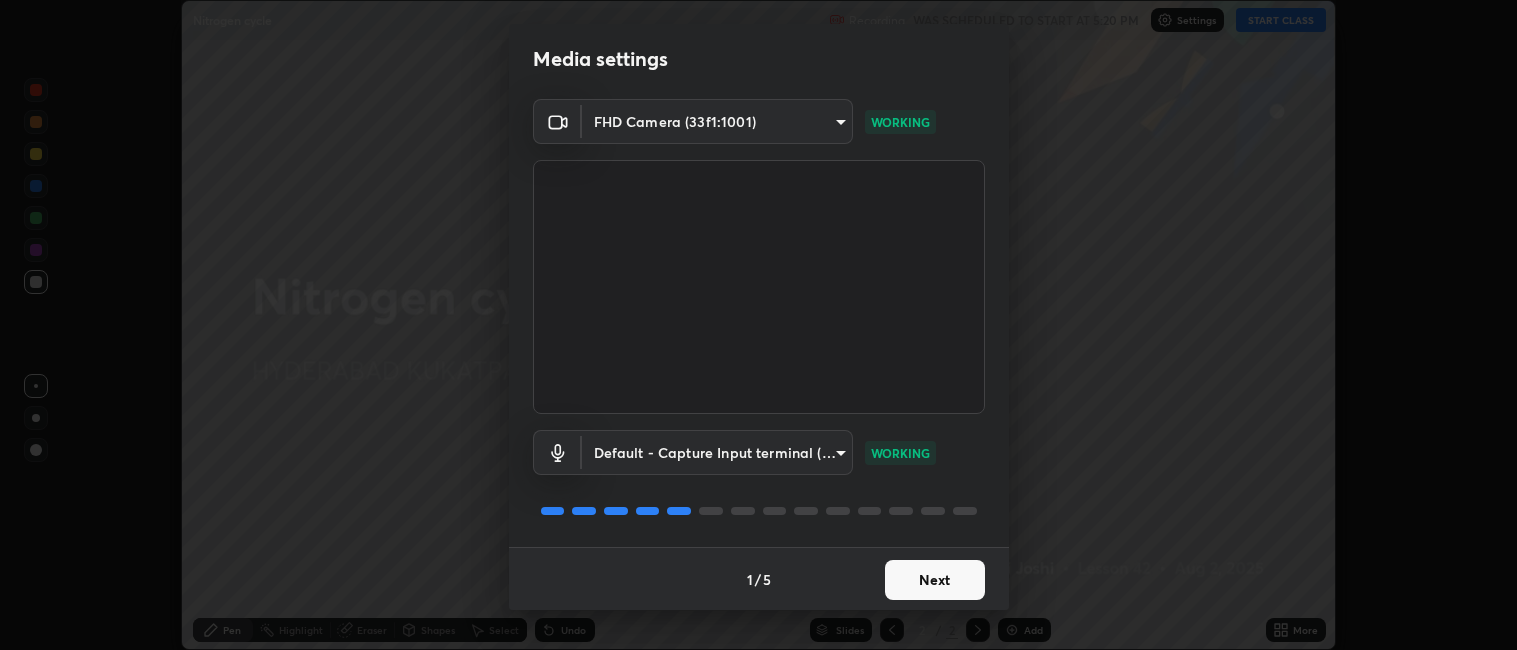 click on "Next" at bounding box center (935, 580) 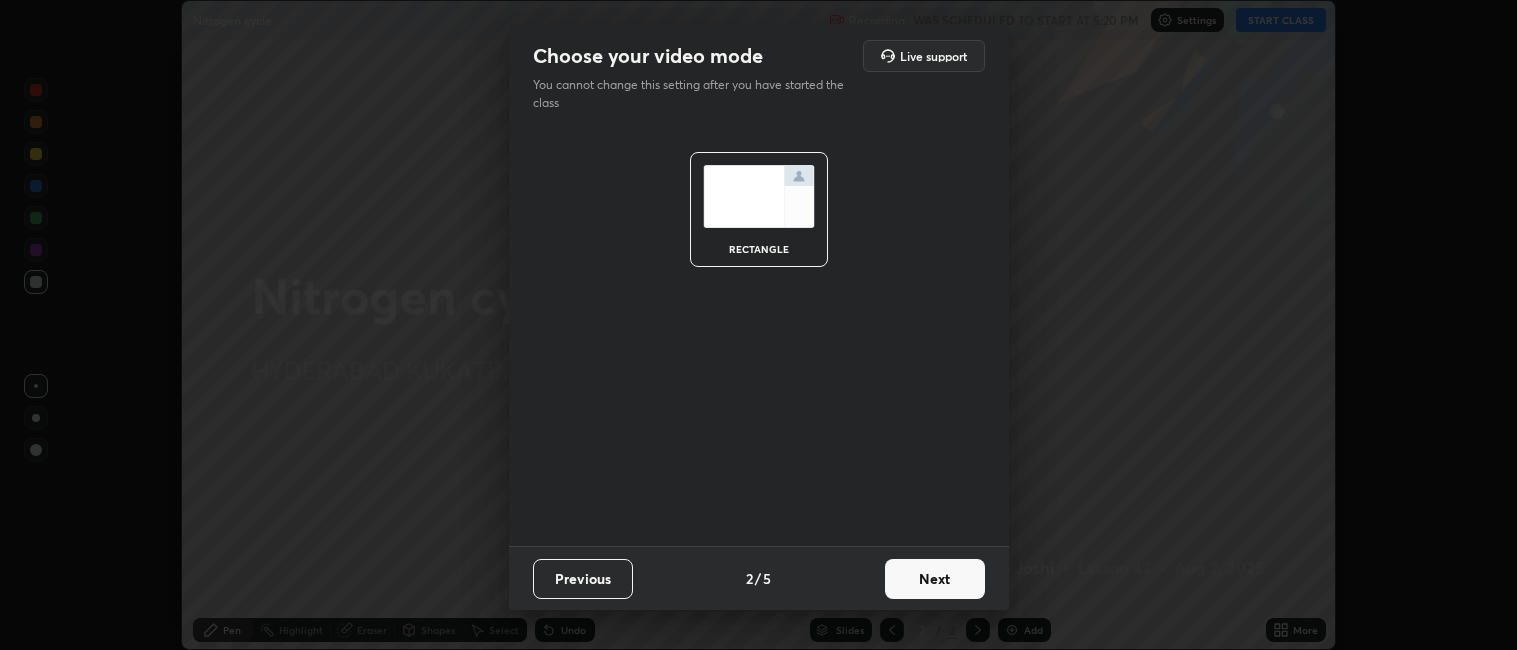 scroll, scrollTop: 0, scrollLeft: 0, axis: both 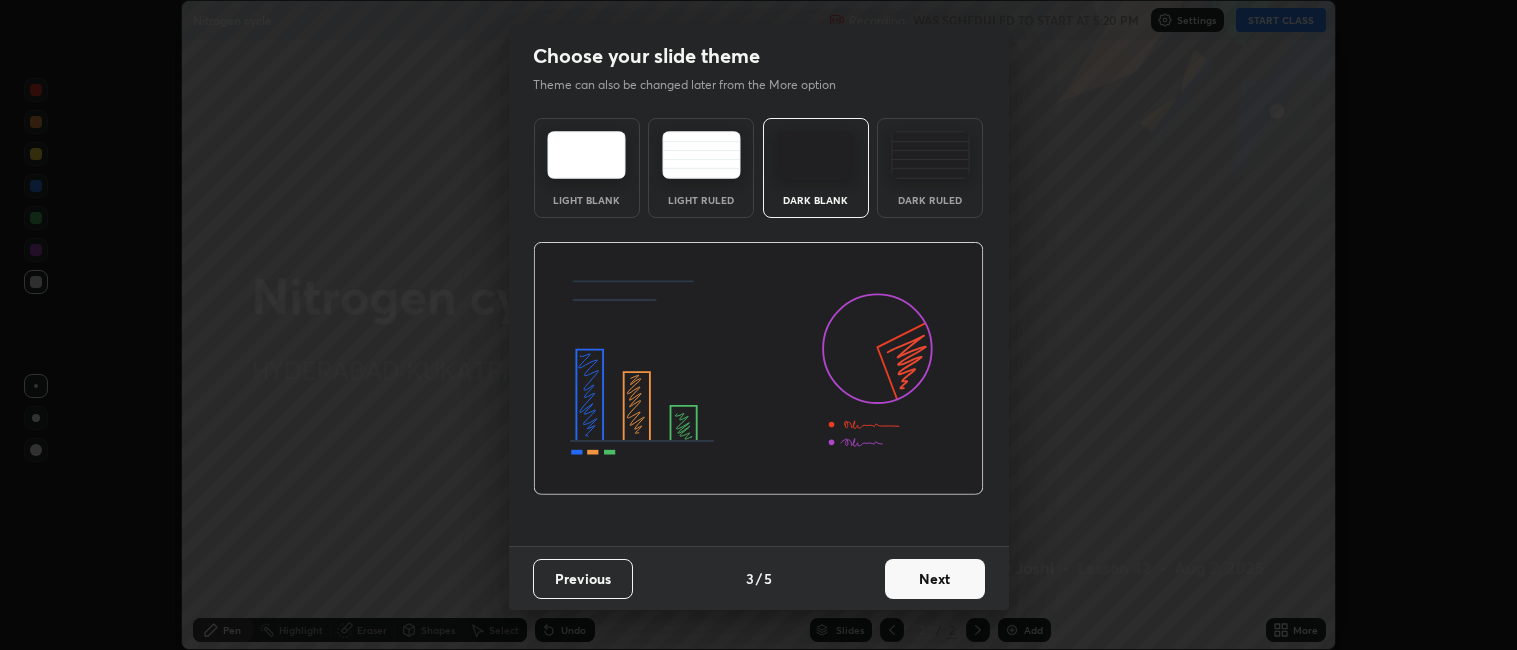 click on "Next" at bounding box center (935, 579) 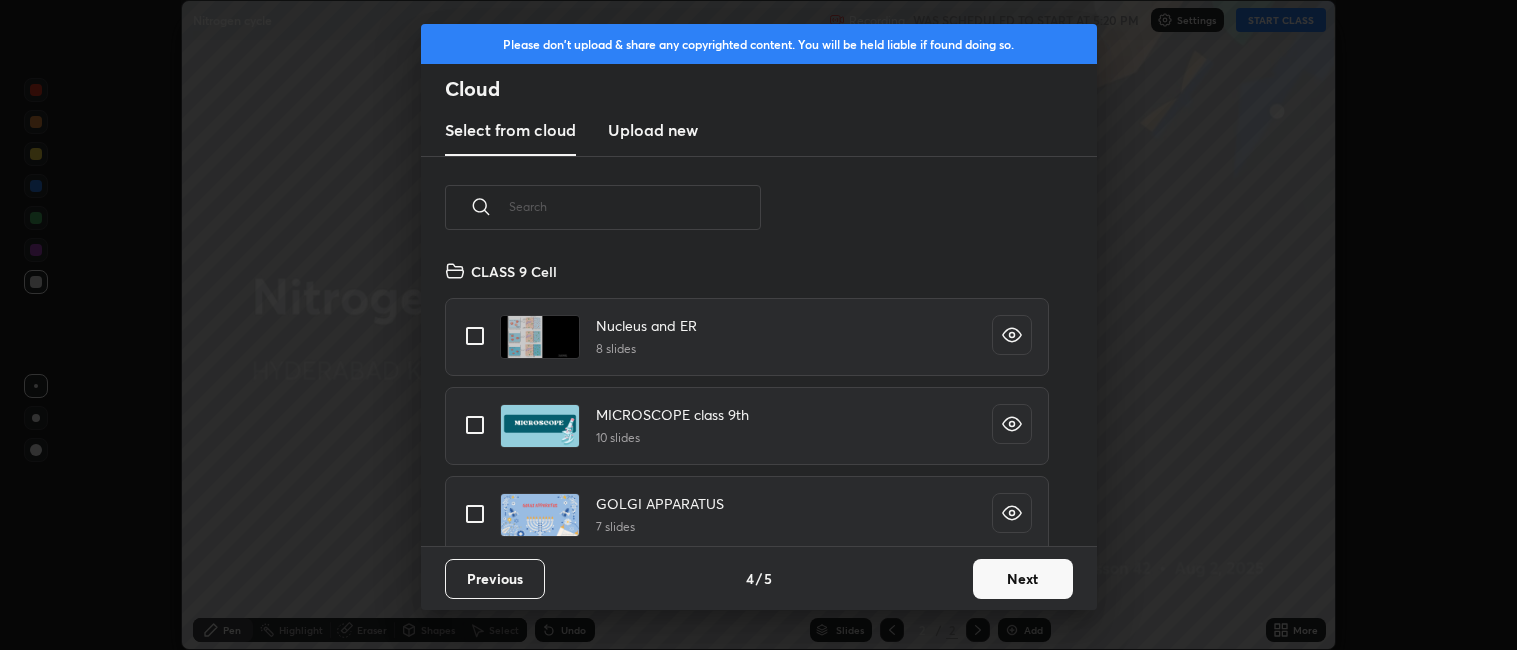scroll, scrollTop: 6, scrollLeft: 10, axis: both 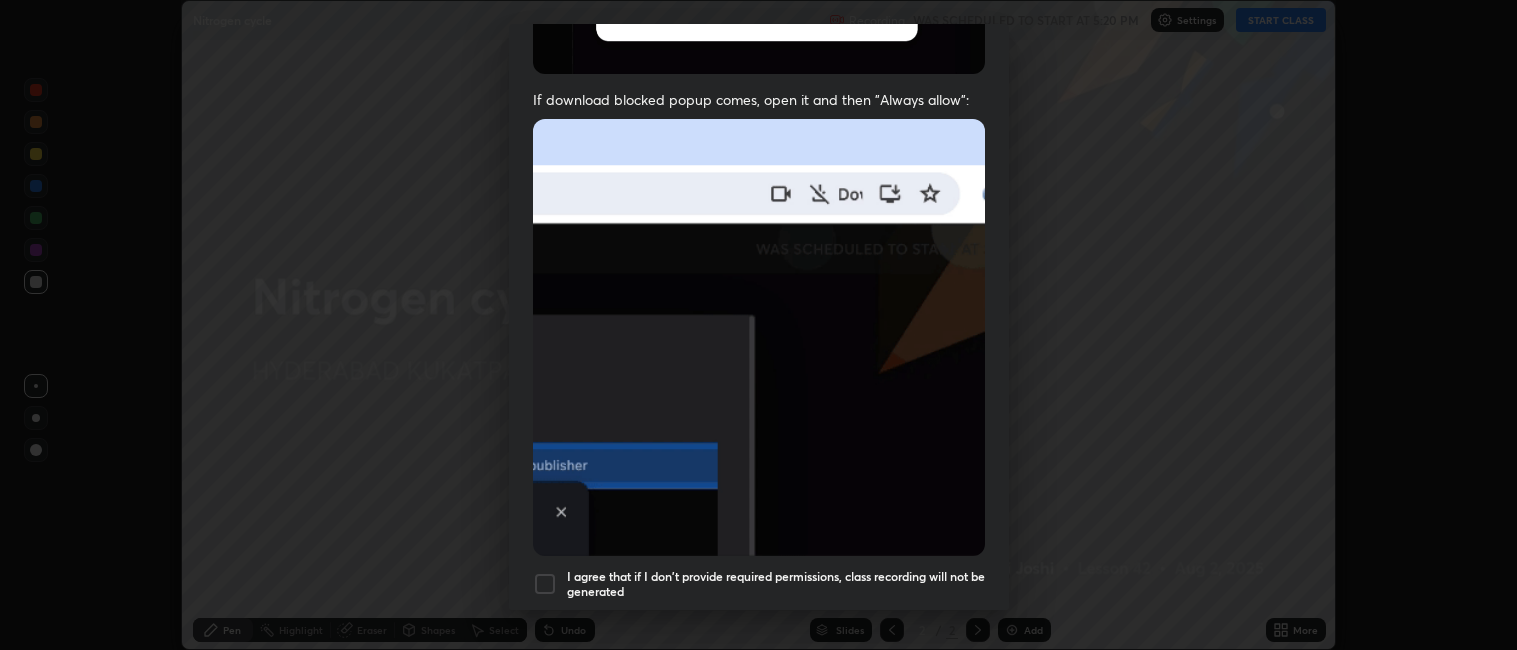 click at bounding box center [545, 584] 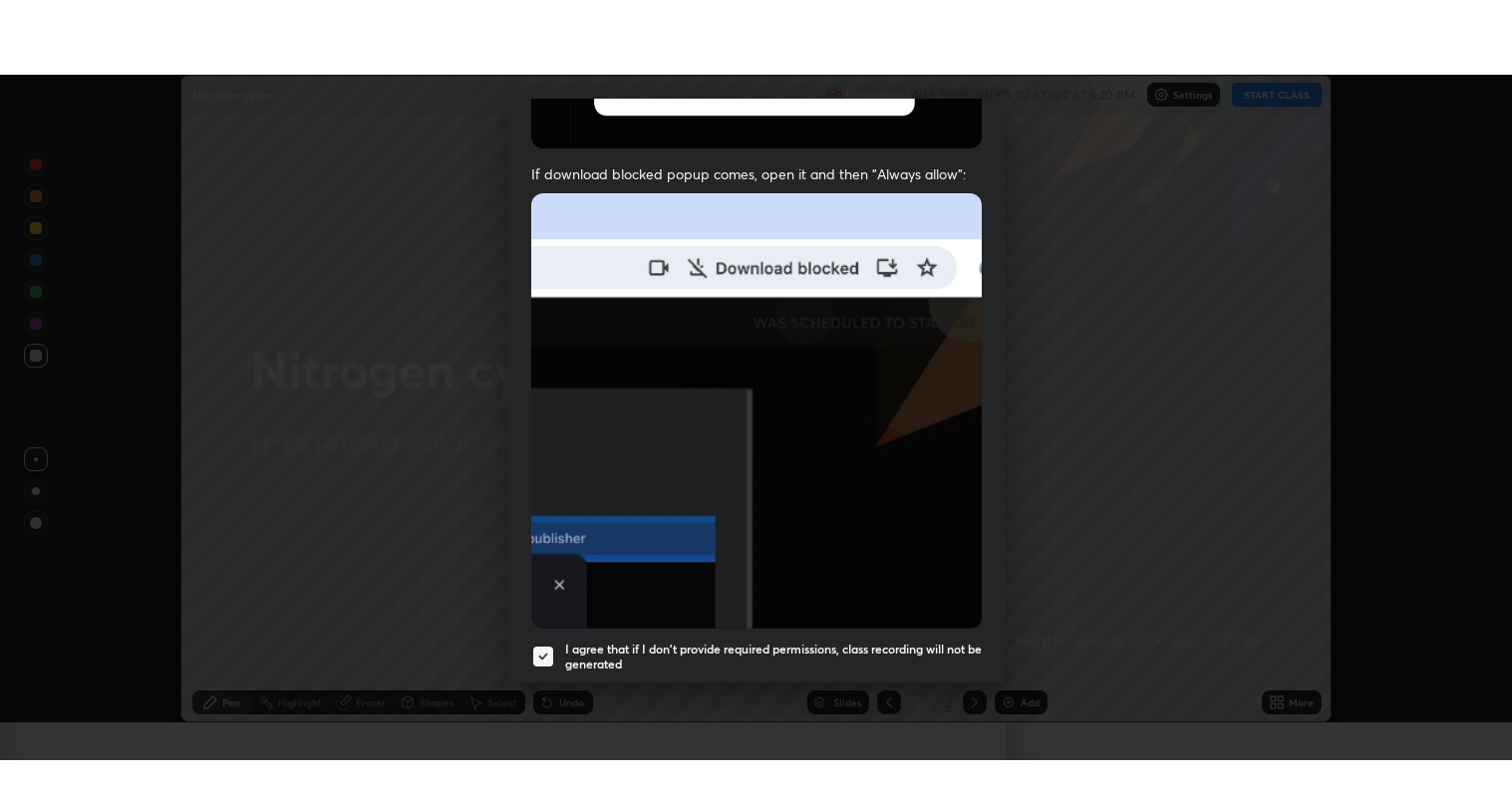 scroll, scrollTop: 411, scrollLeft: 0, axis: vertical 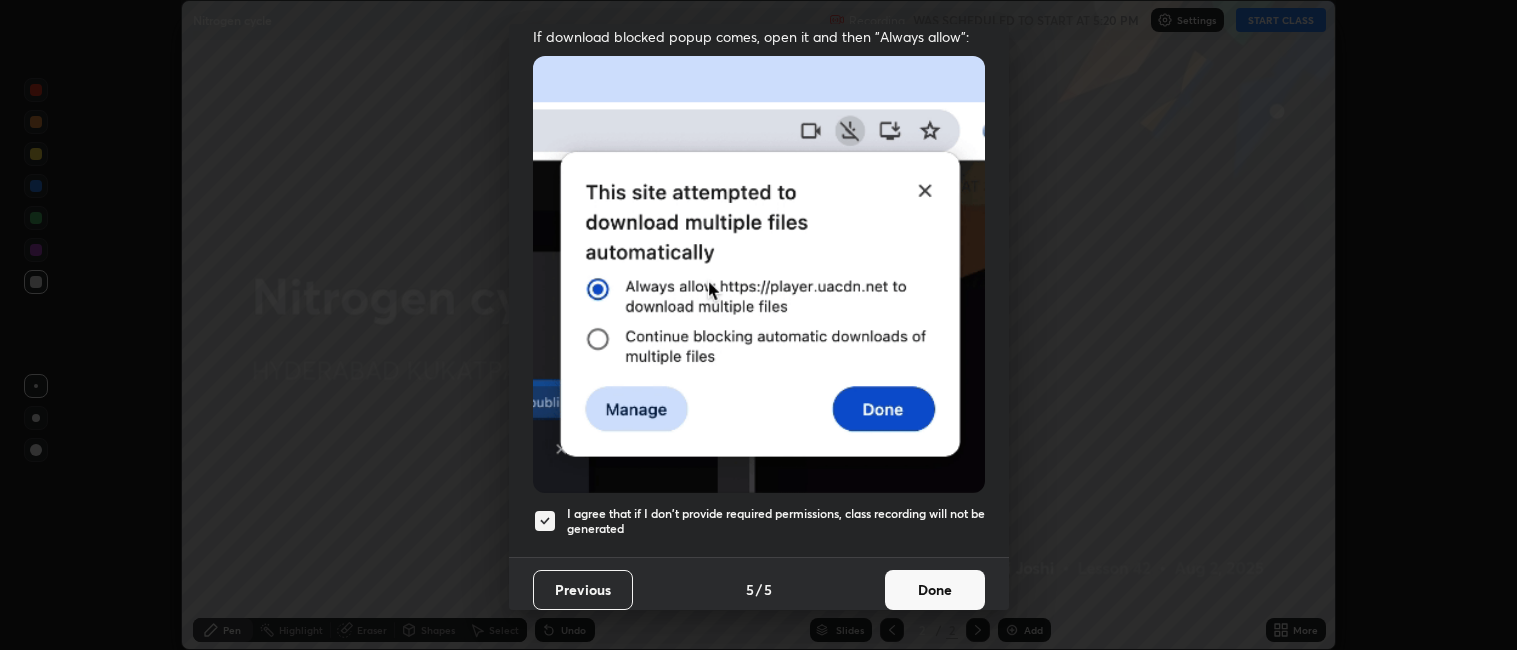 click on "Done" at bounding box center [935, 590] 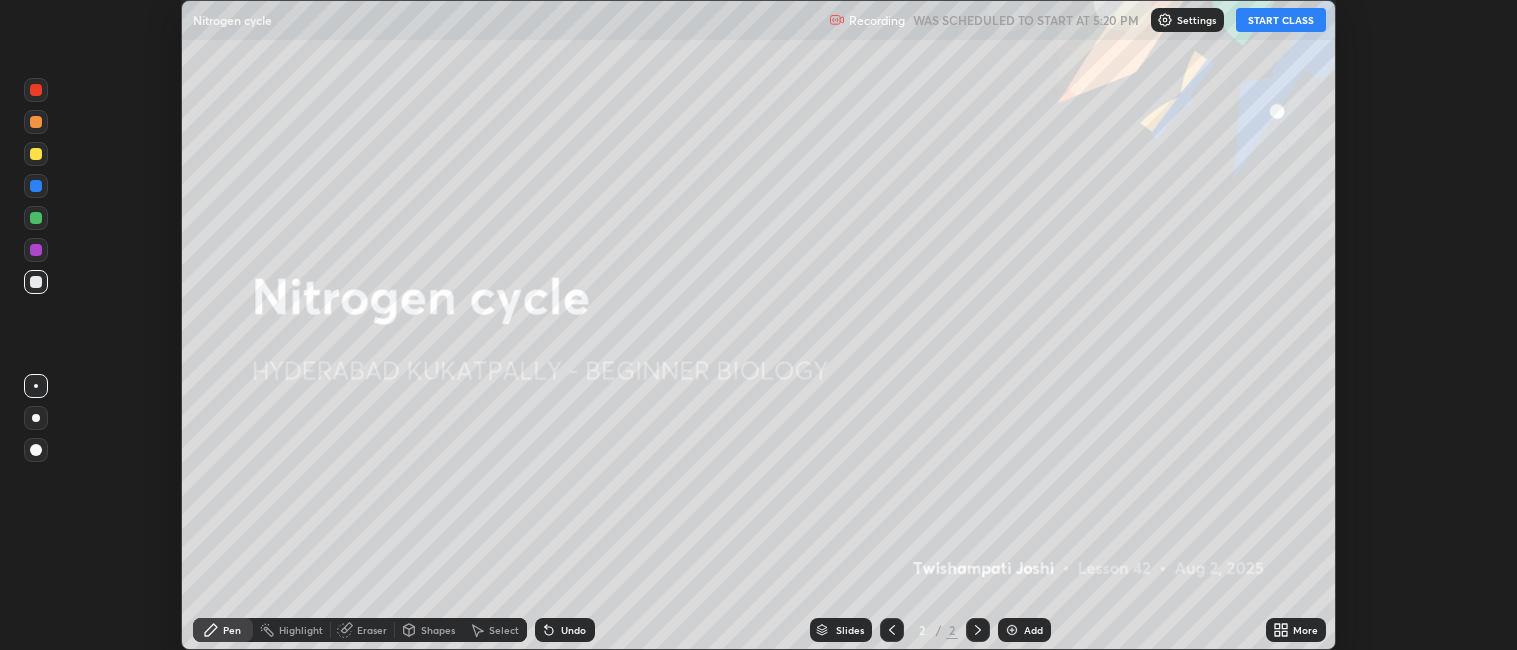 click on "More" at bounding box center [1296, 630] 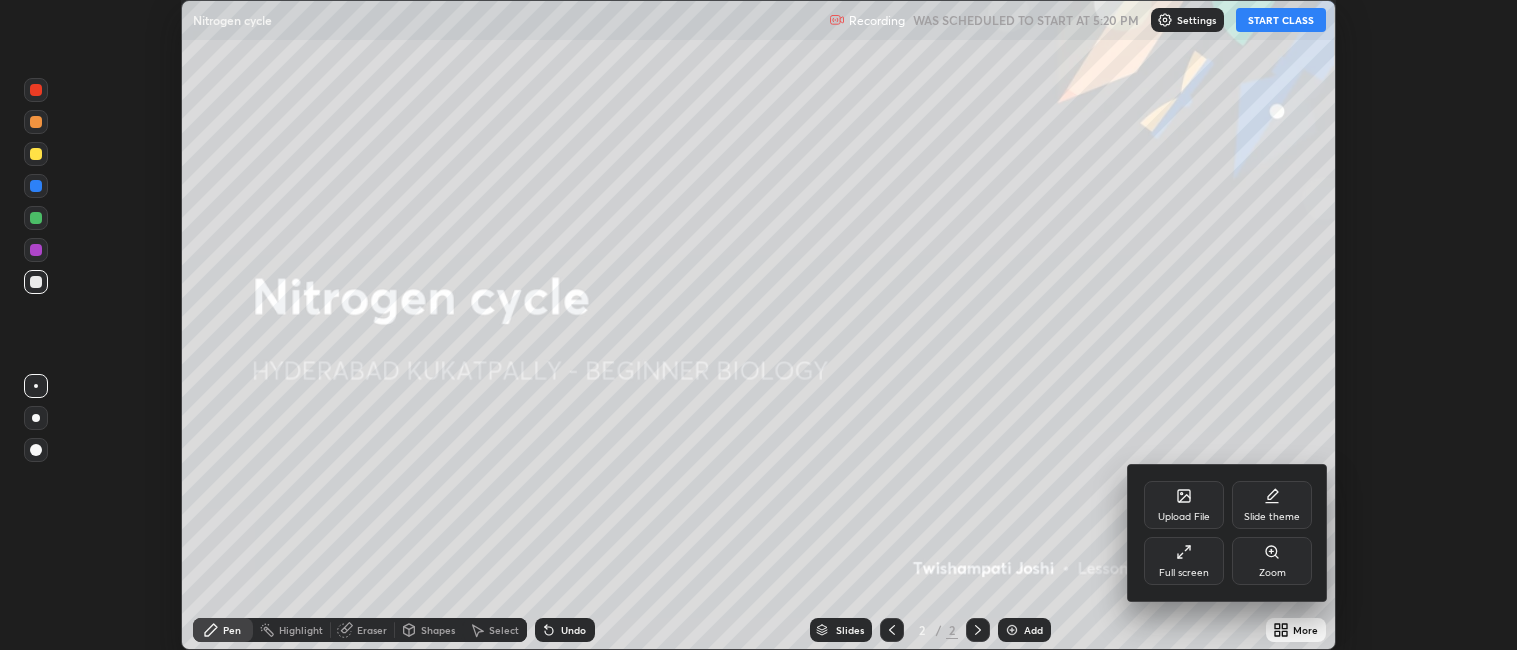 click 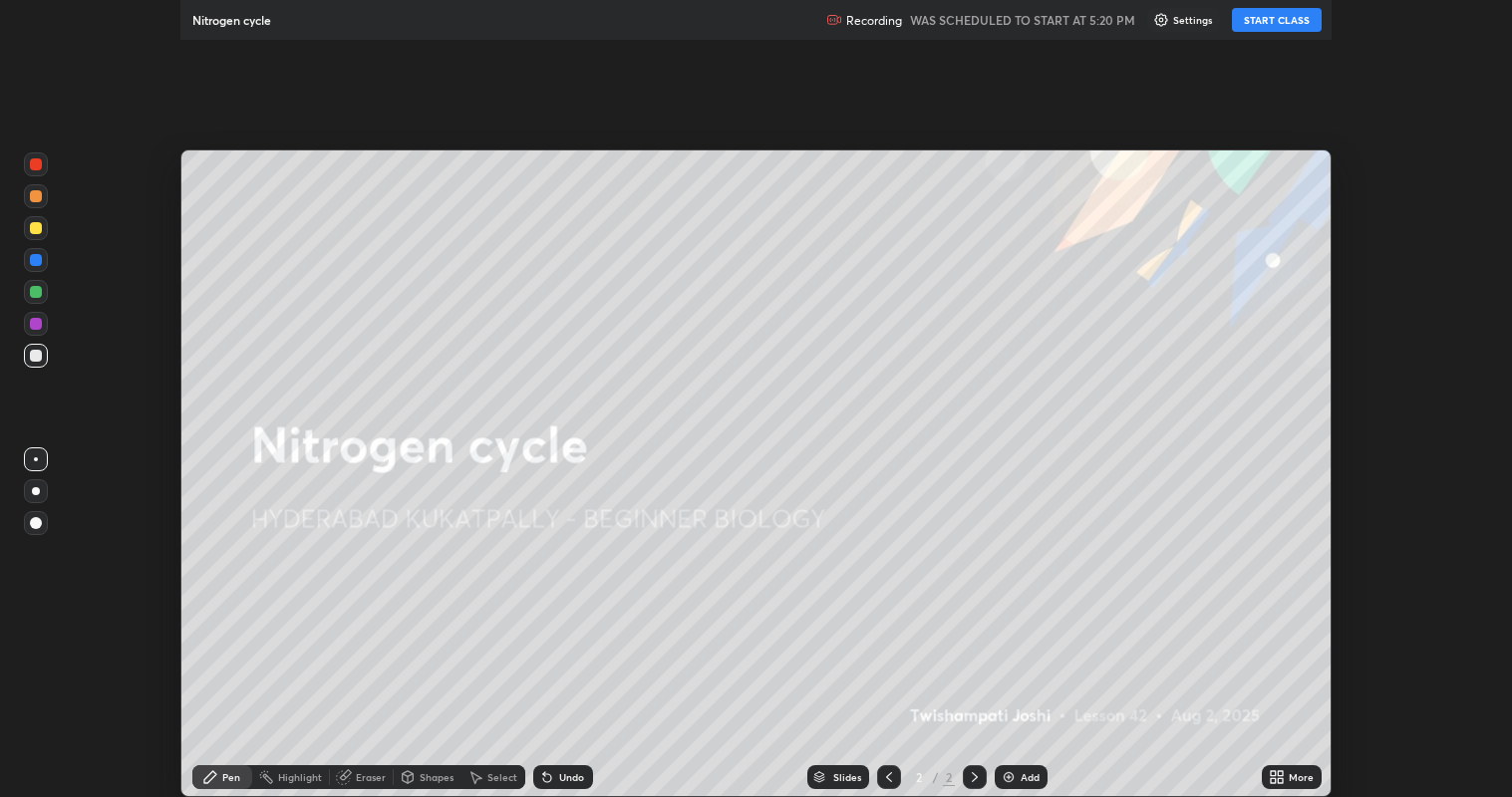 scroll, scrollTop: 98828, scrollLeft: 98157, axis: both 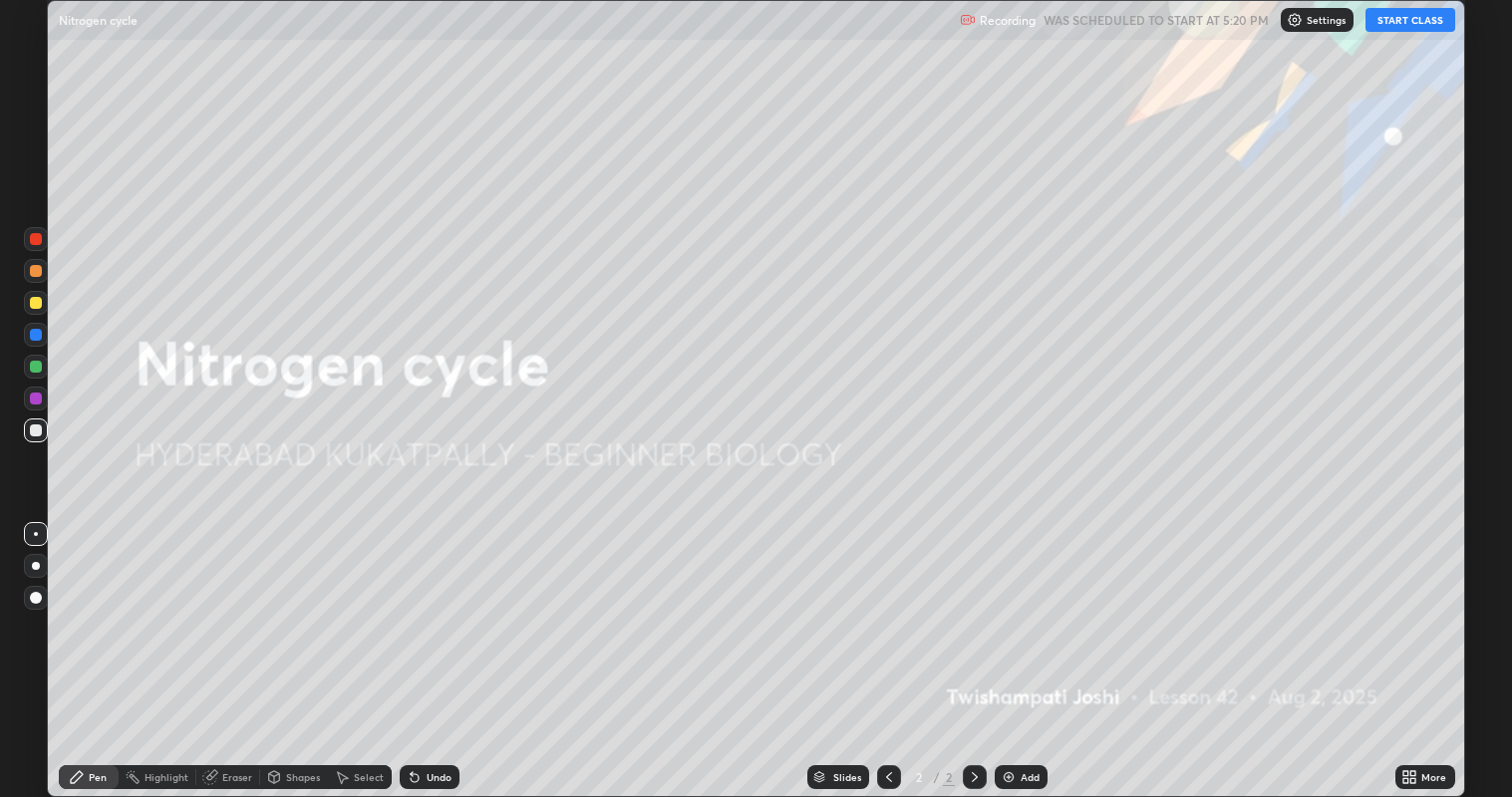 click on "START CLASS" at bounding box center [1410, 20] 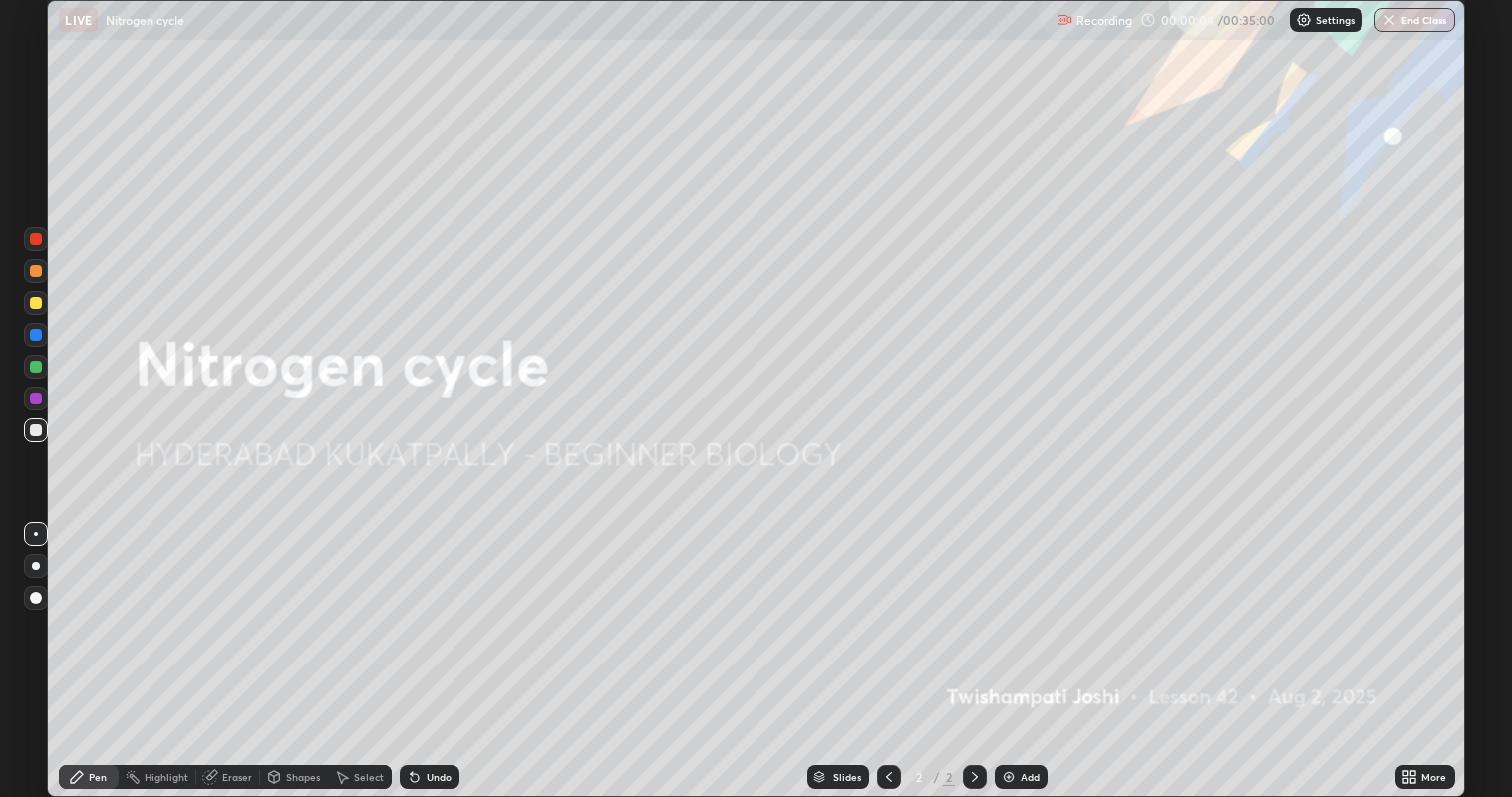 click at bounding box center (1009, 777) 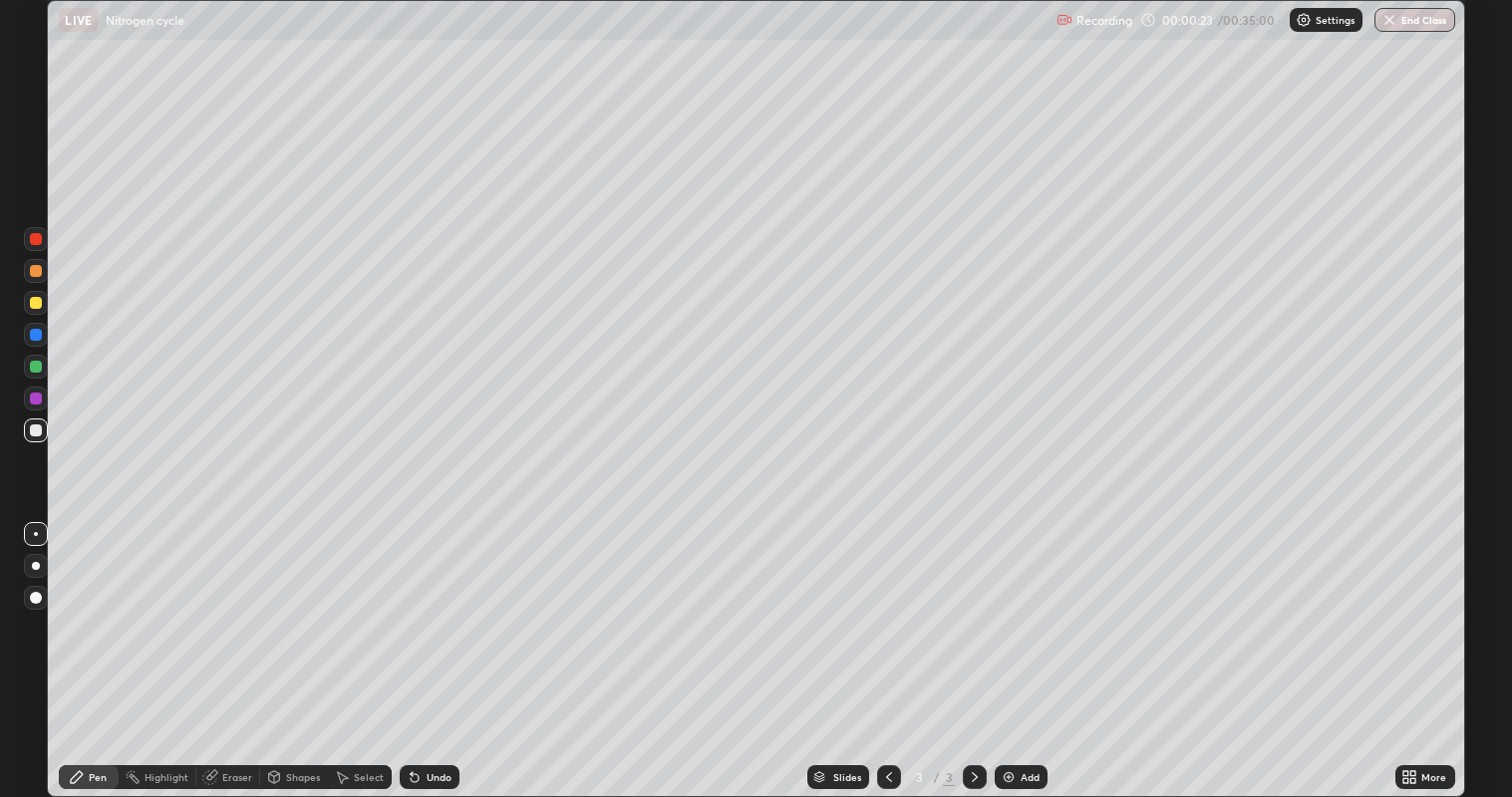click at bounding box center (36, 430) 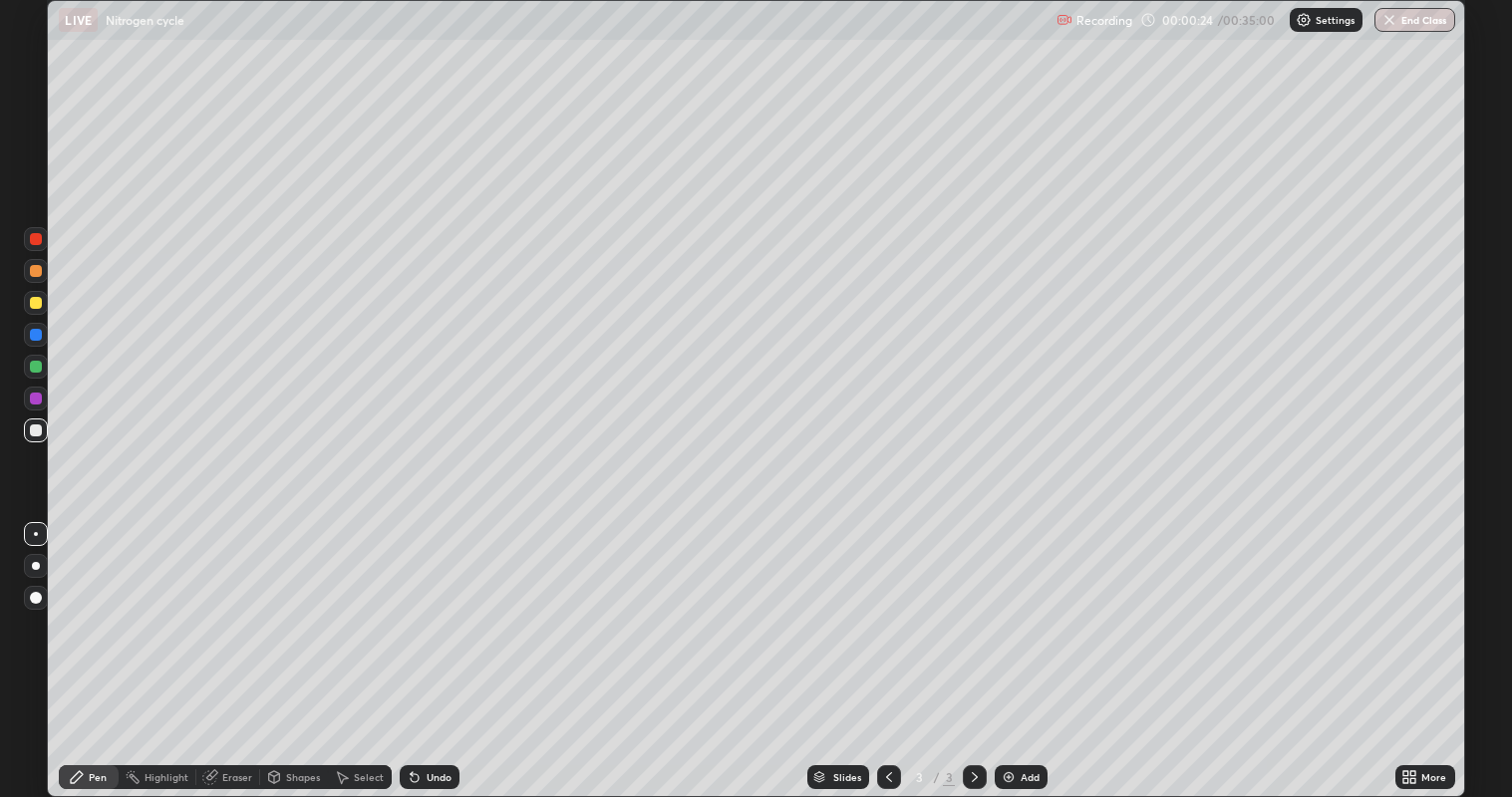 click at bounding box center (36, 303) 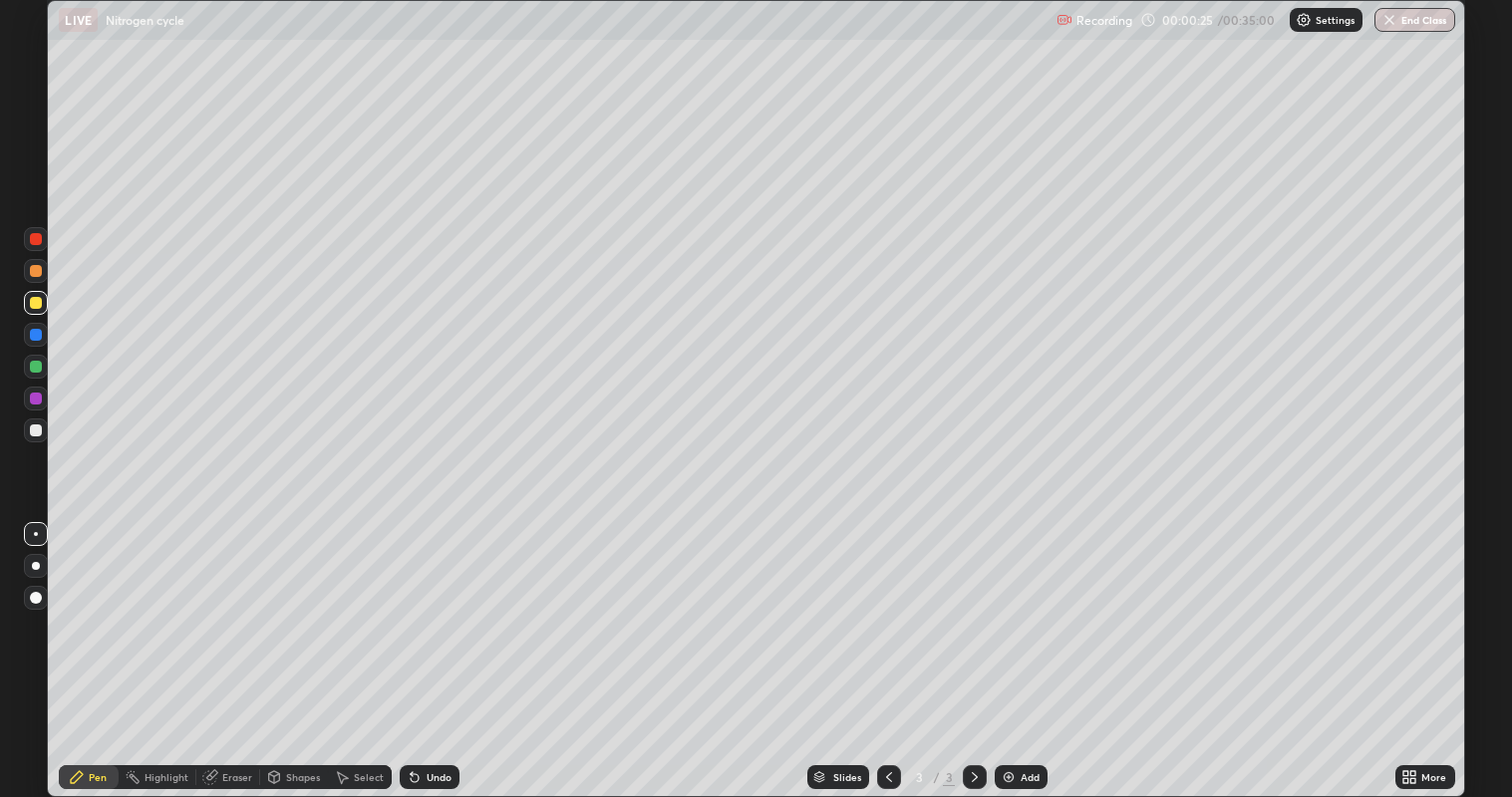 click at bounding box center [36, 566] 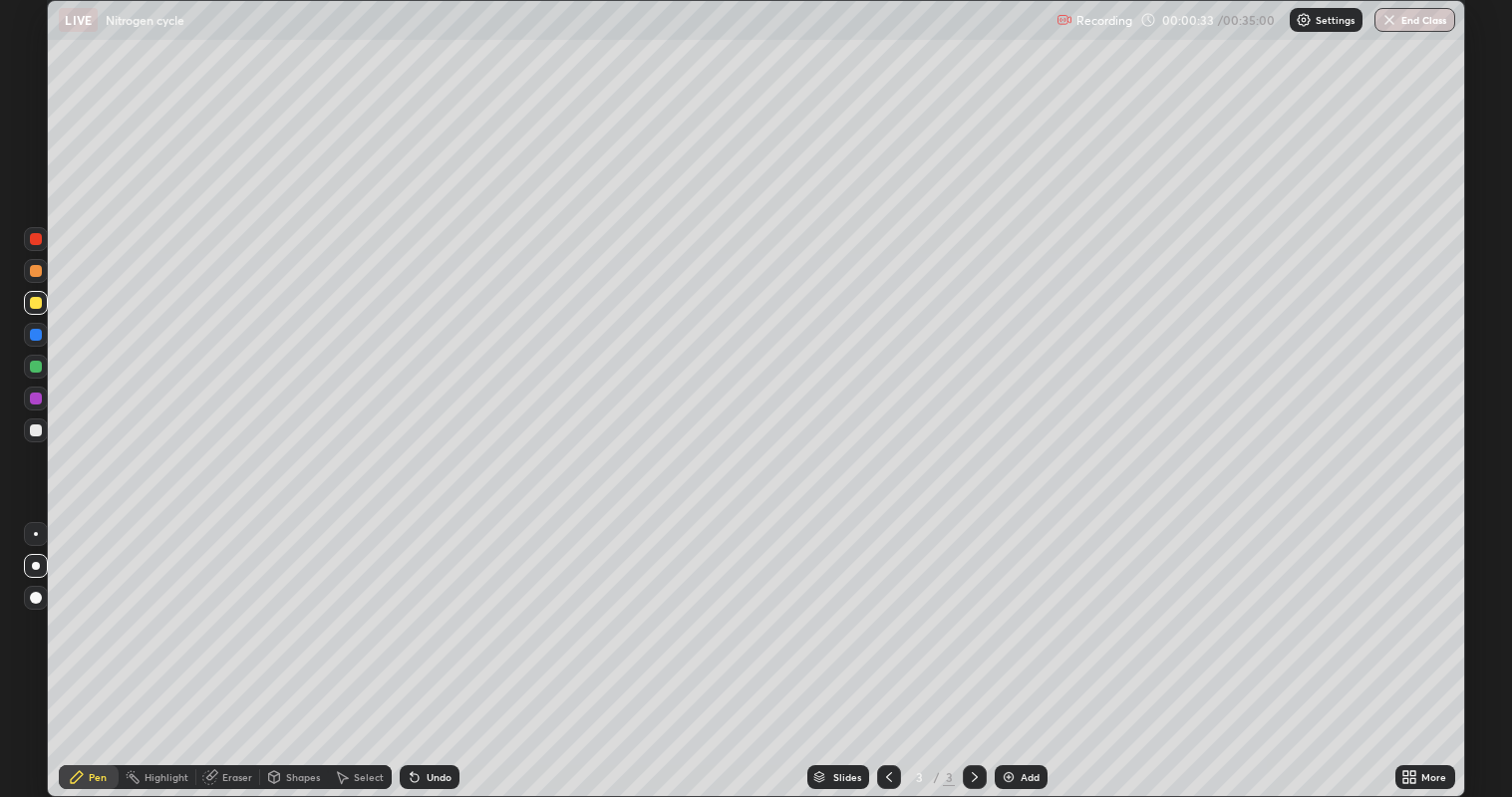 click at bounding box center (36, 271) 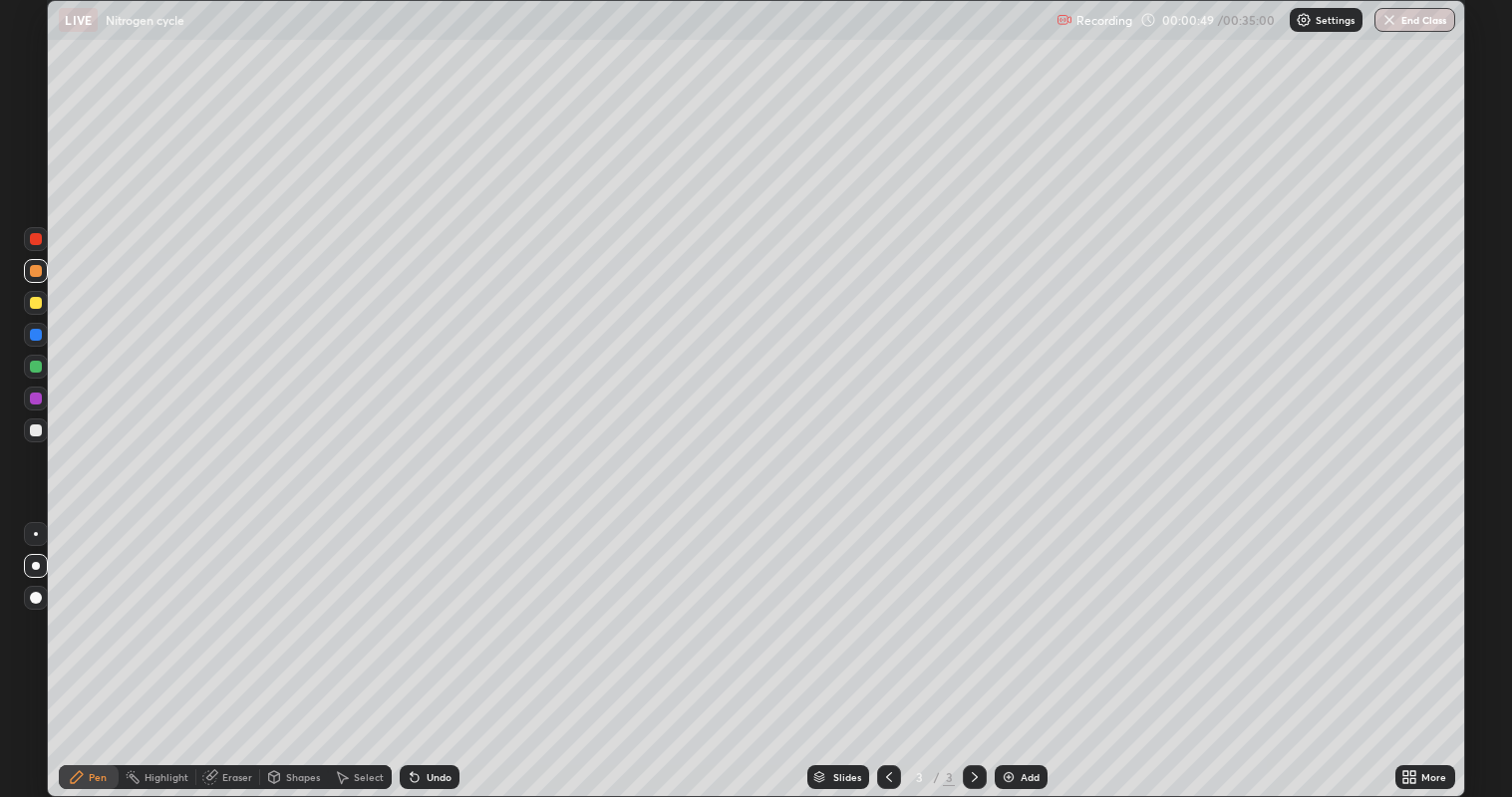 click at bounding box center [36, 239] 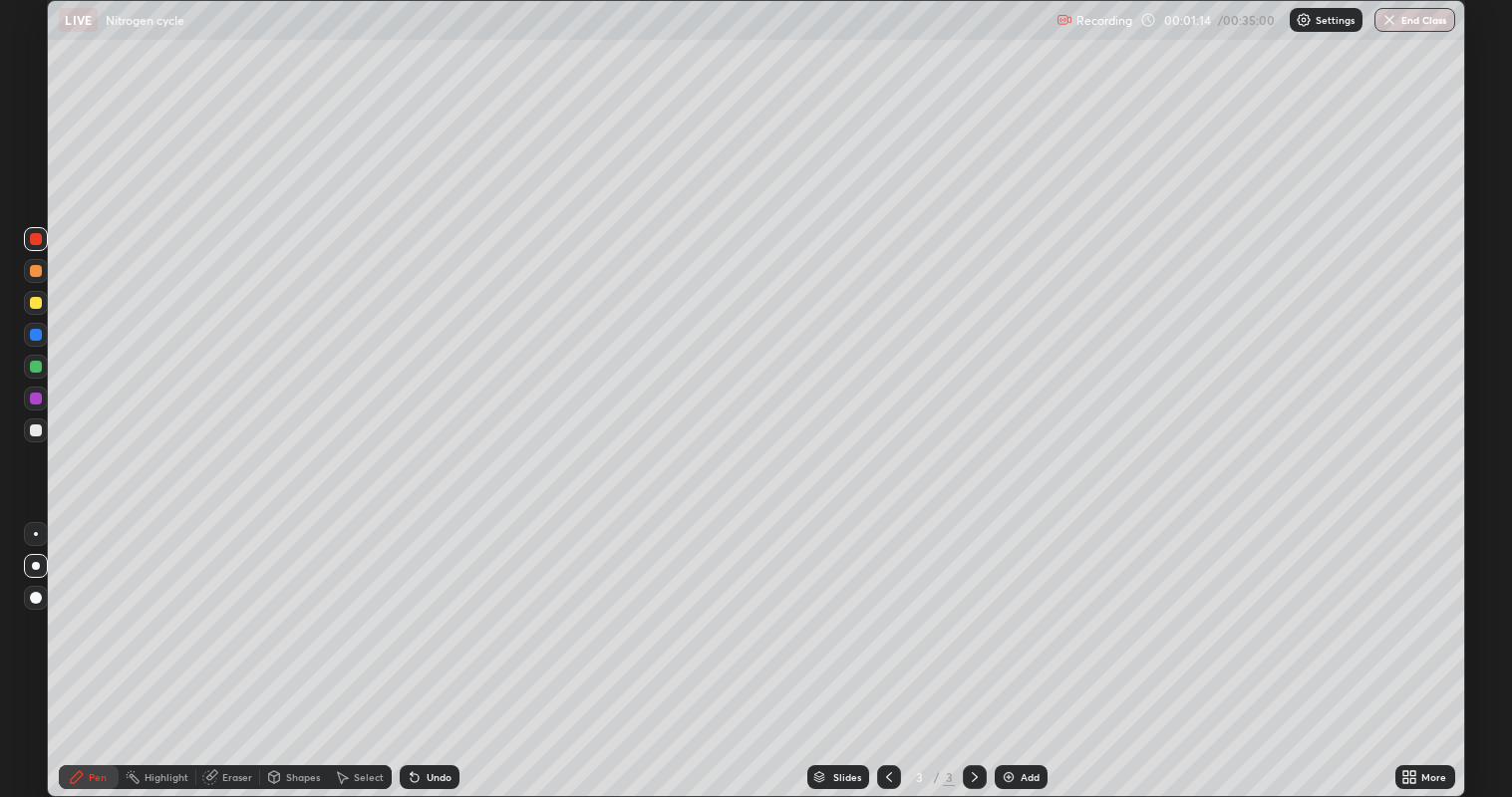 click at bounding box center (36, 430) 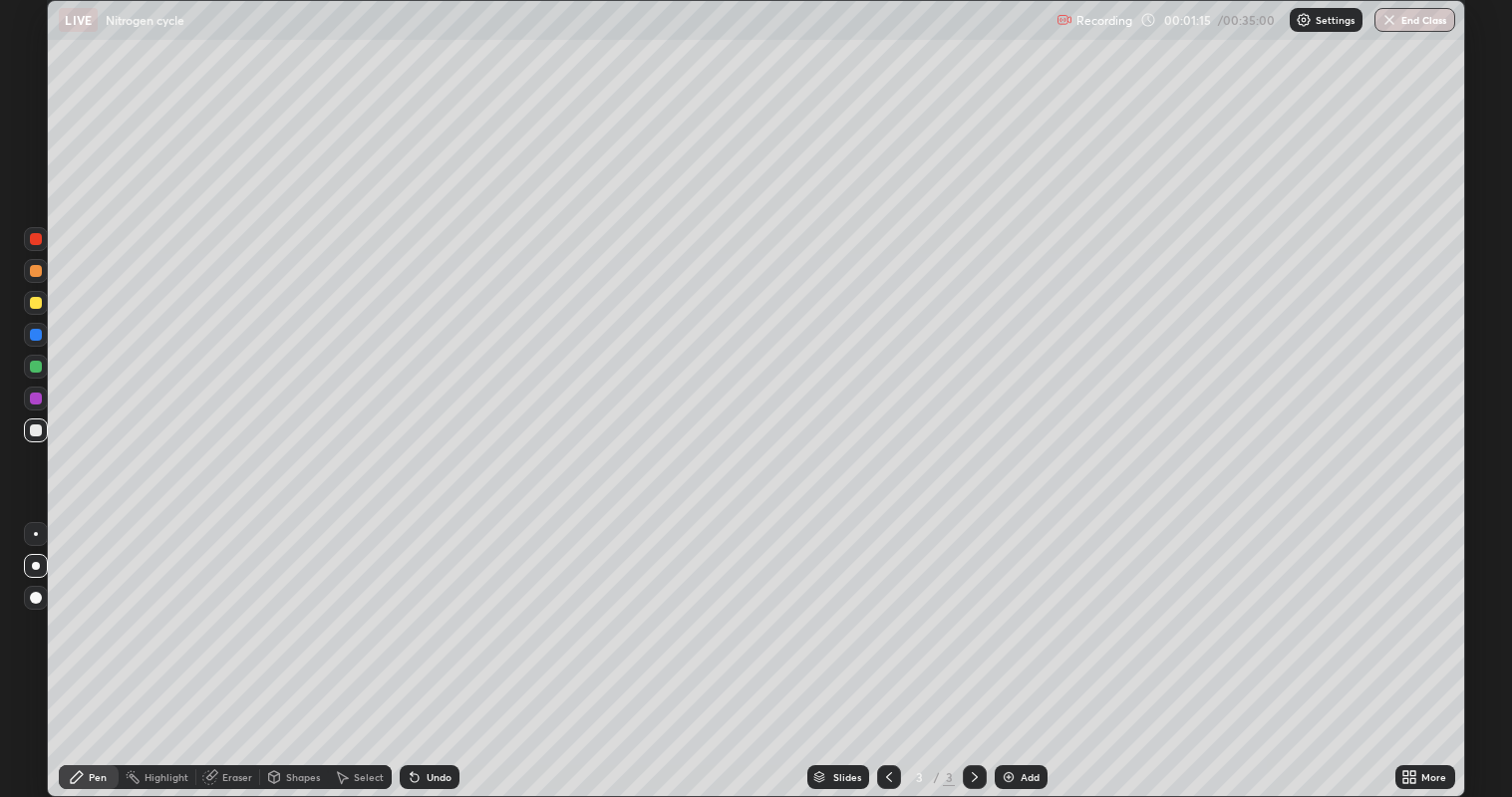 click at bounding box center (36, 534) 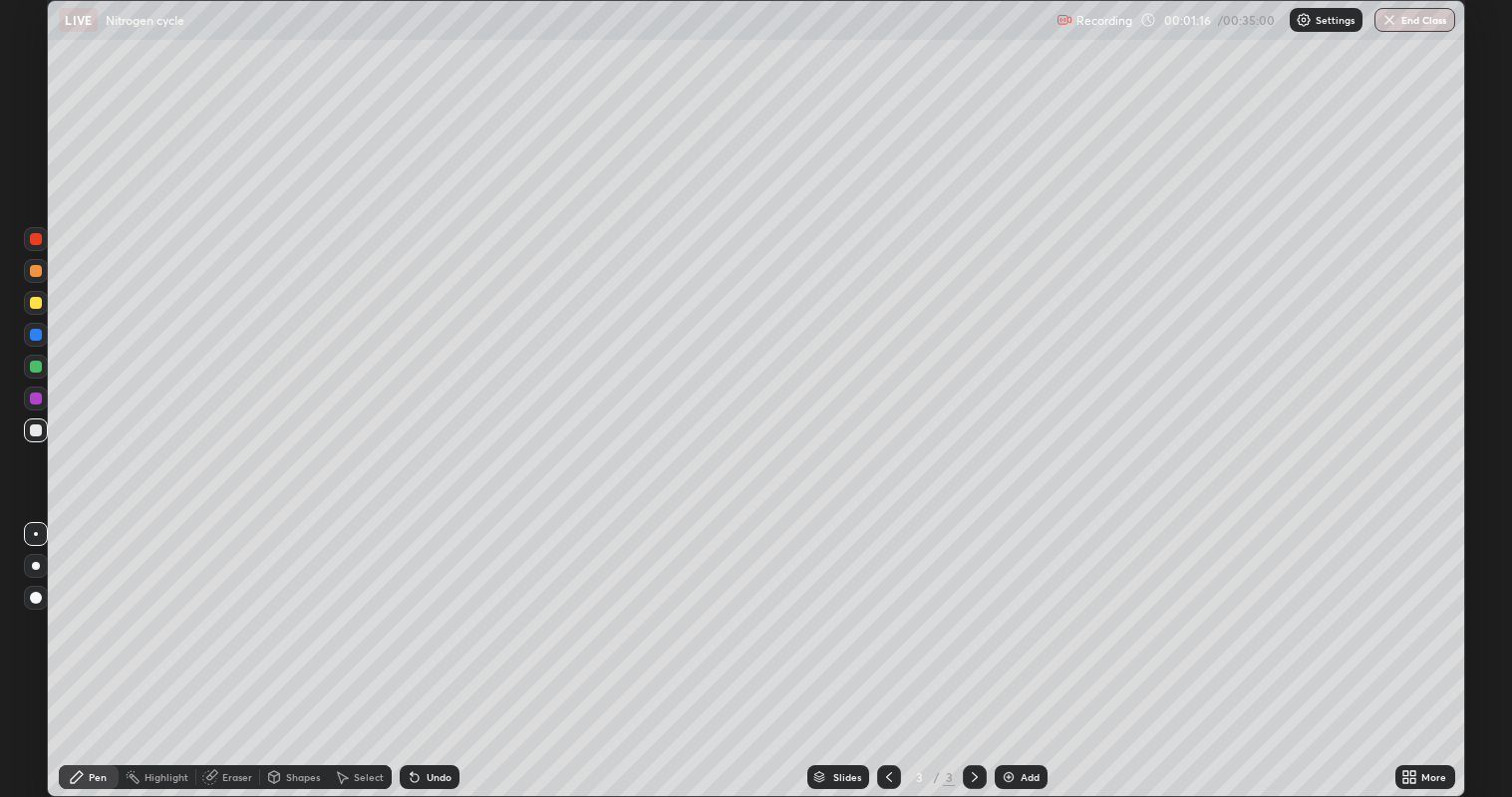 click at bounding box center (36, 566) 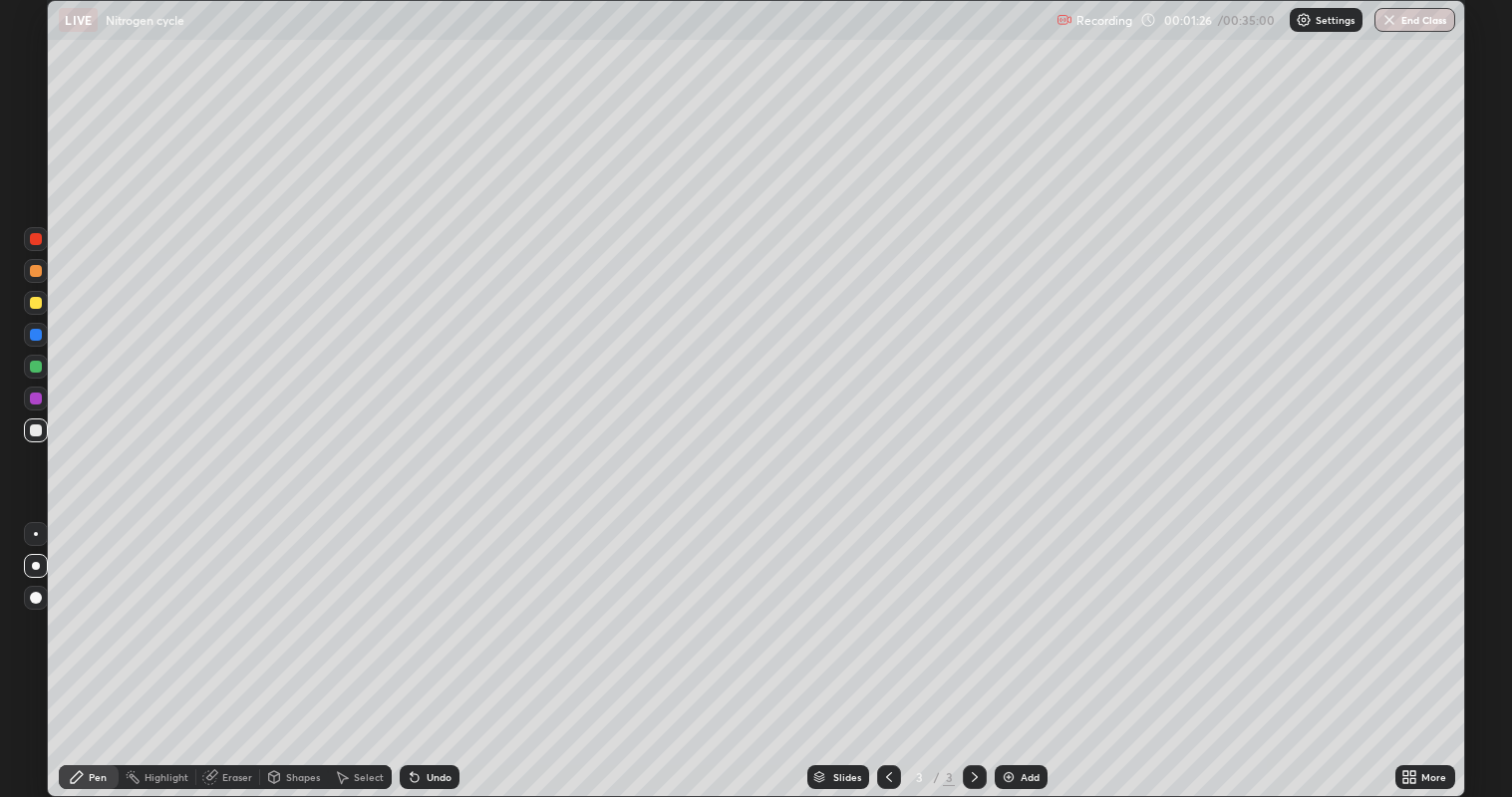 click on "Undo" at bounding box center (439, 777) 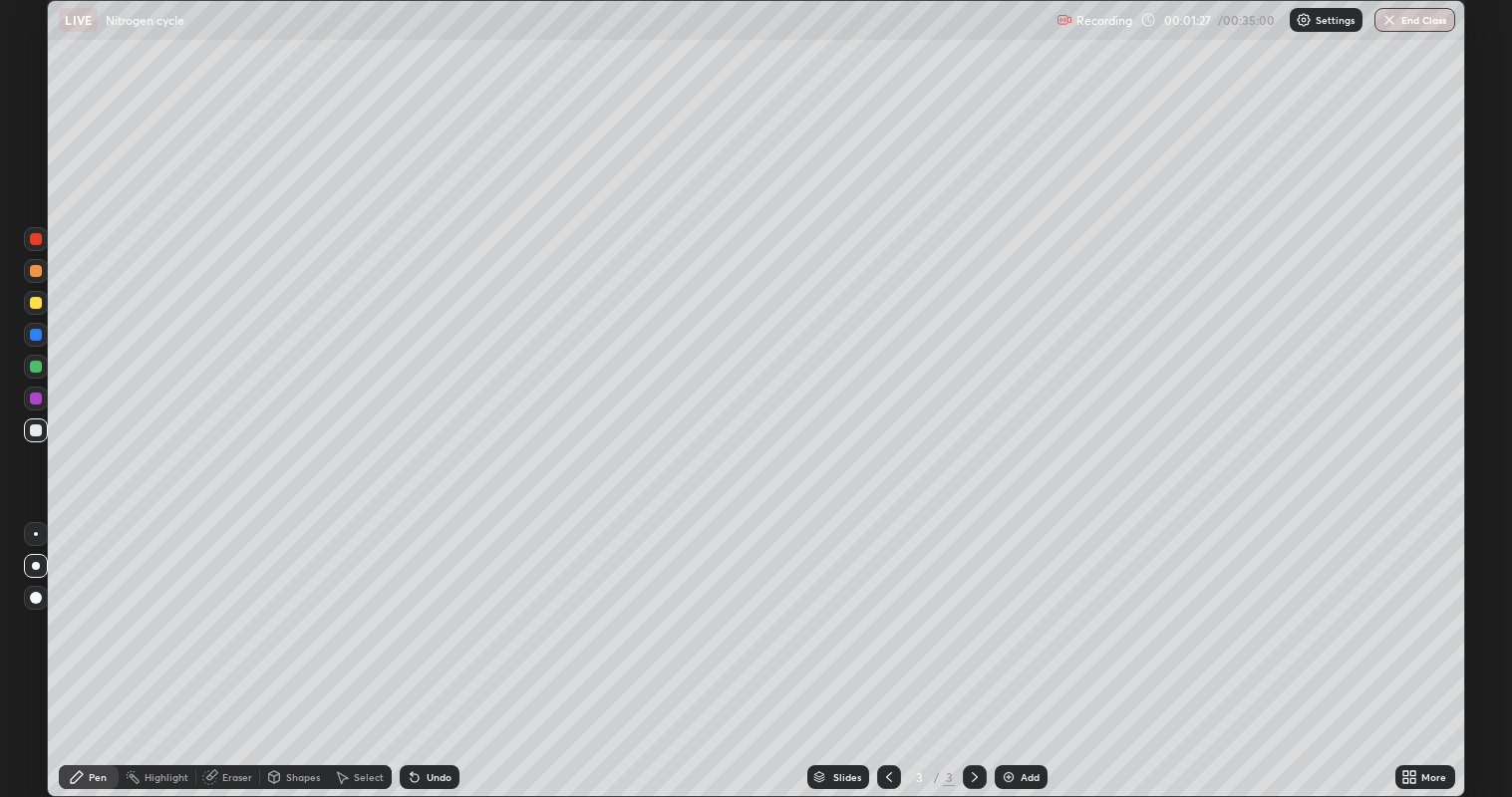 click on "Undo" at bounding box center (439, 777) 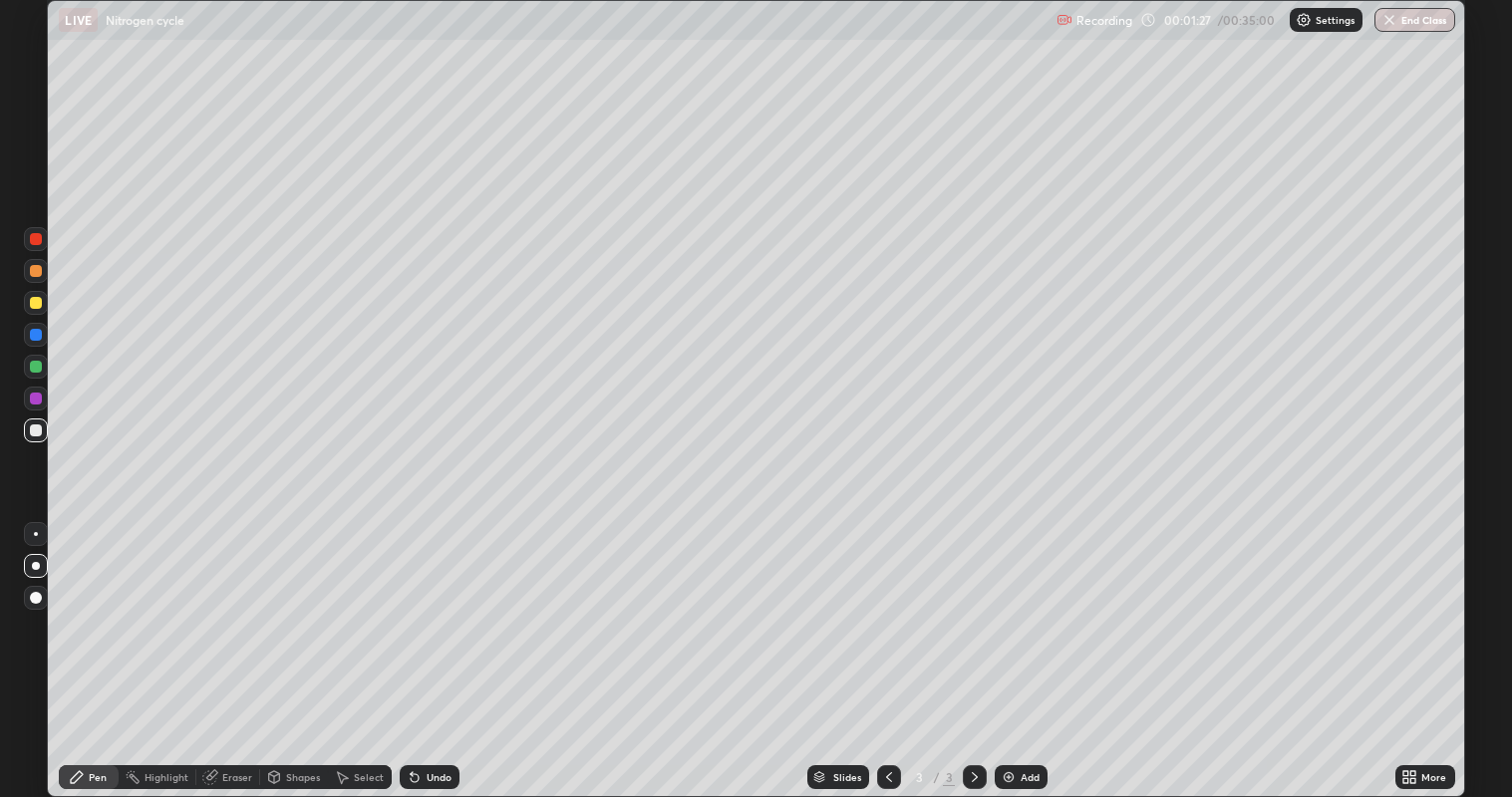 click on "Undo" at bounding box center [430, 777] 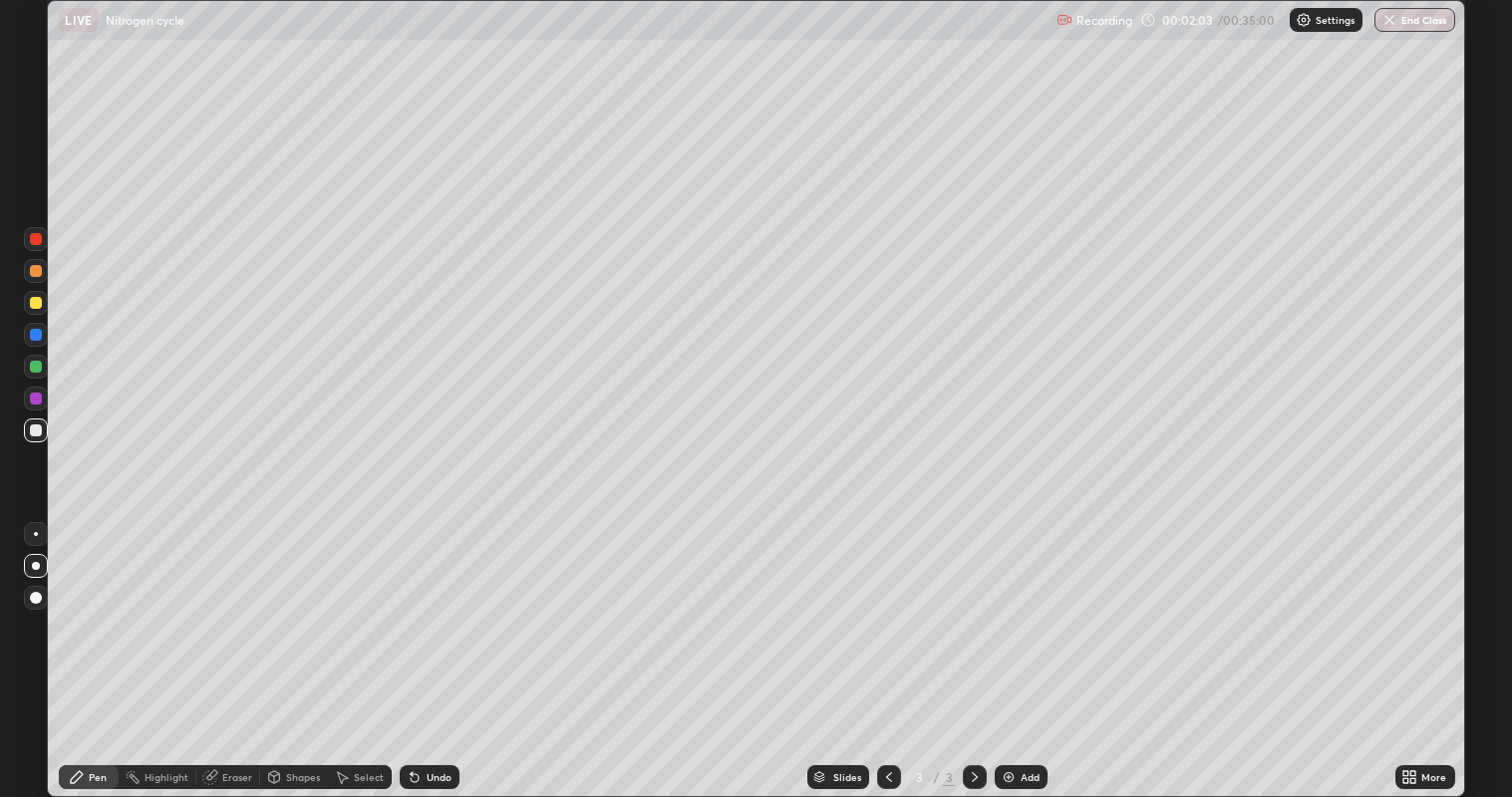 click on "Undo" at bounding box center [439, 777] 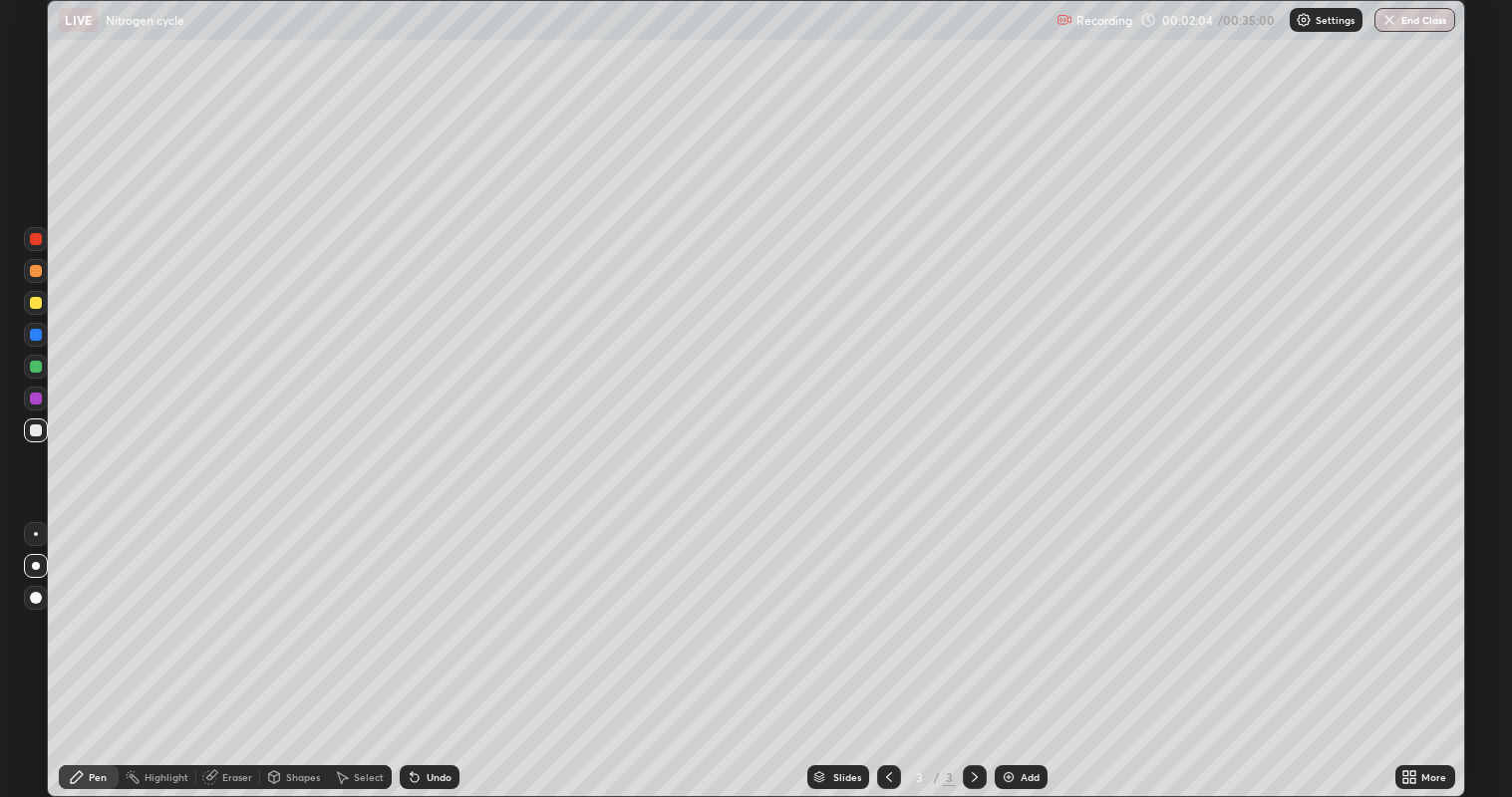 click on "Undo" at bounding box center (439, 777) 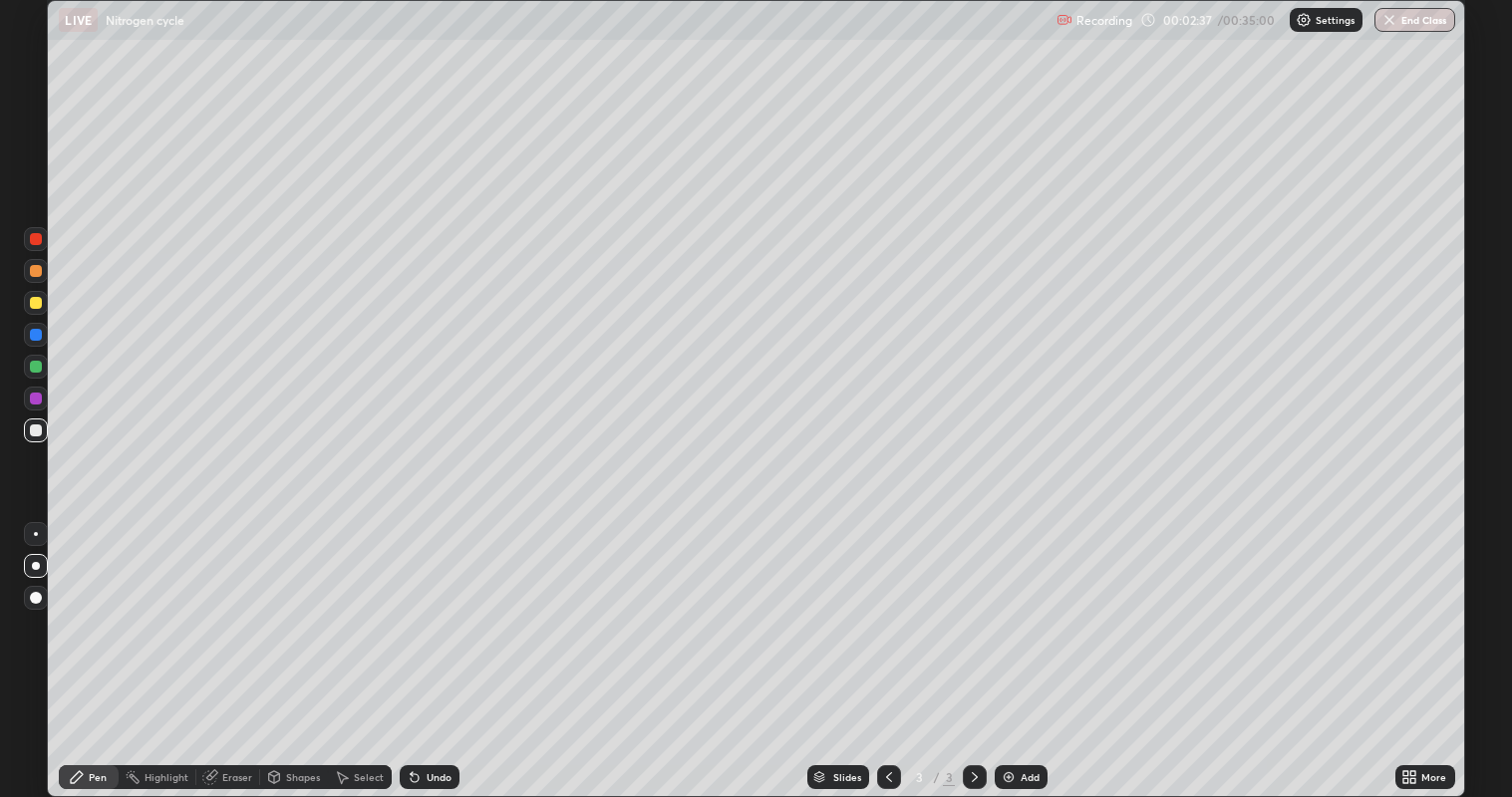 click at bounding box center (36, 303) 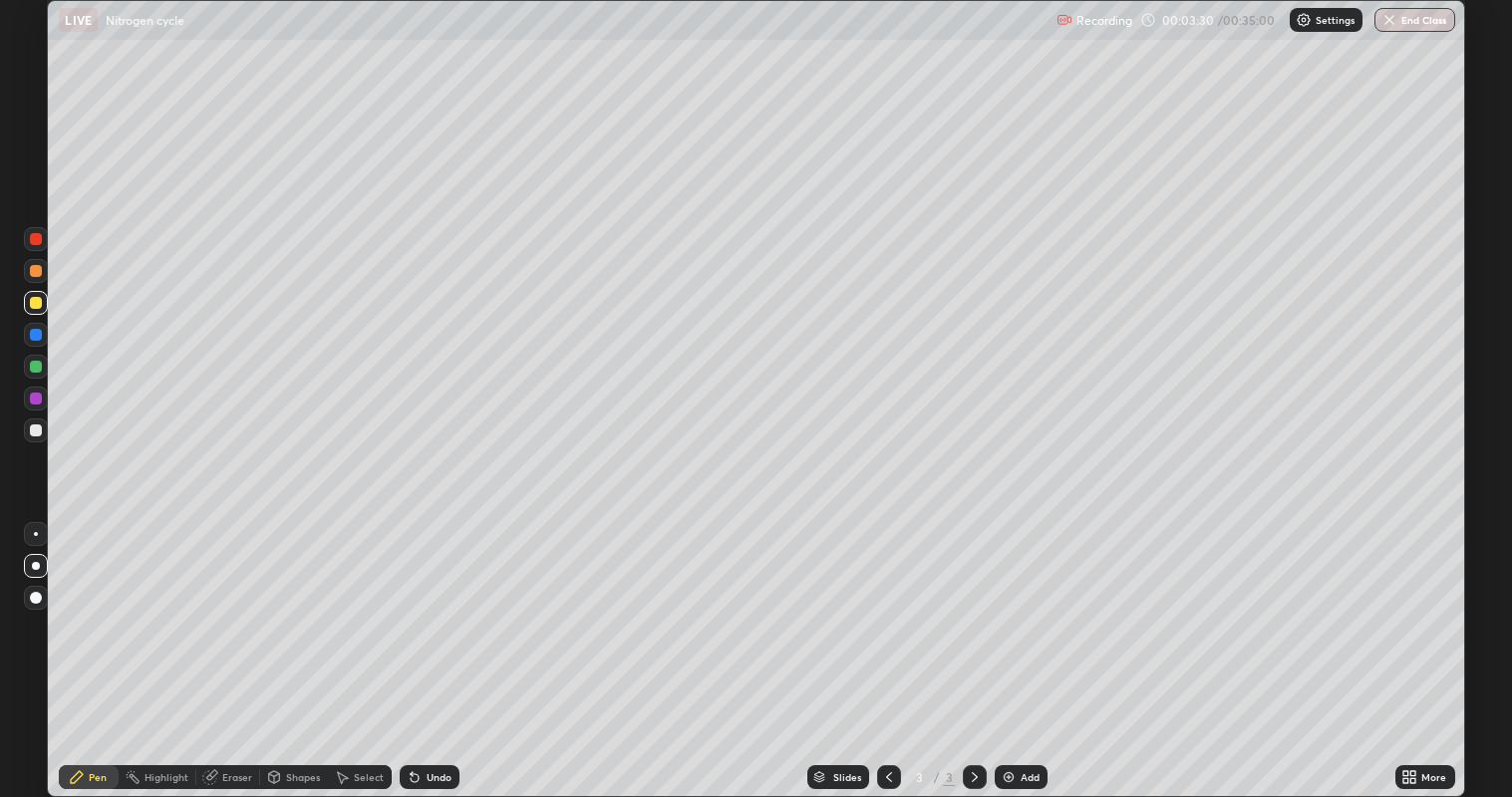 click at bounding box center (36, 239) 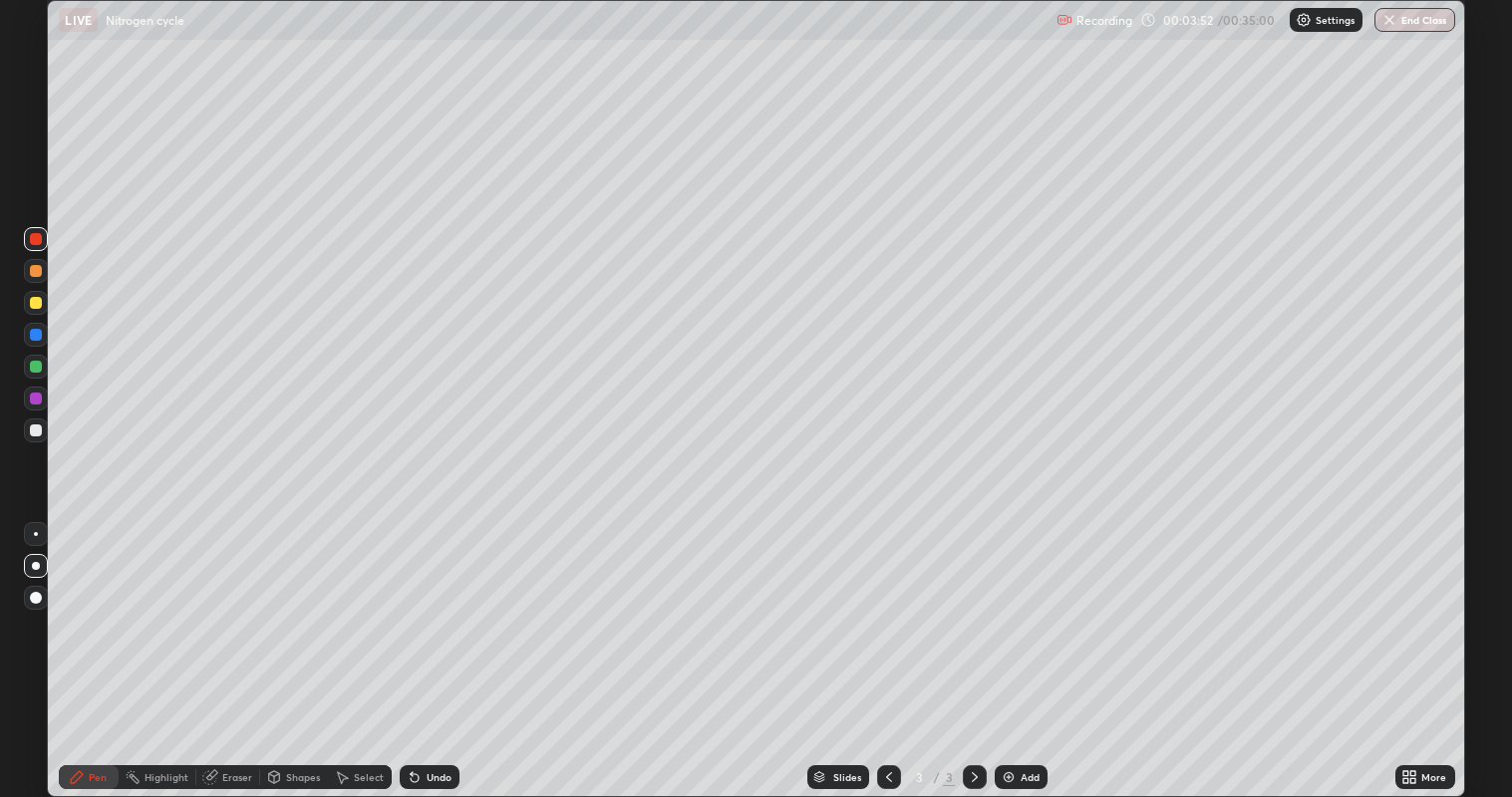 click at bounding box center (36, 430) 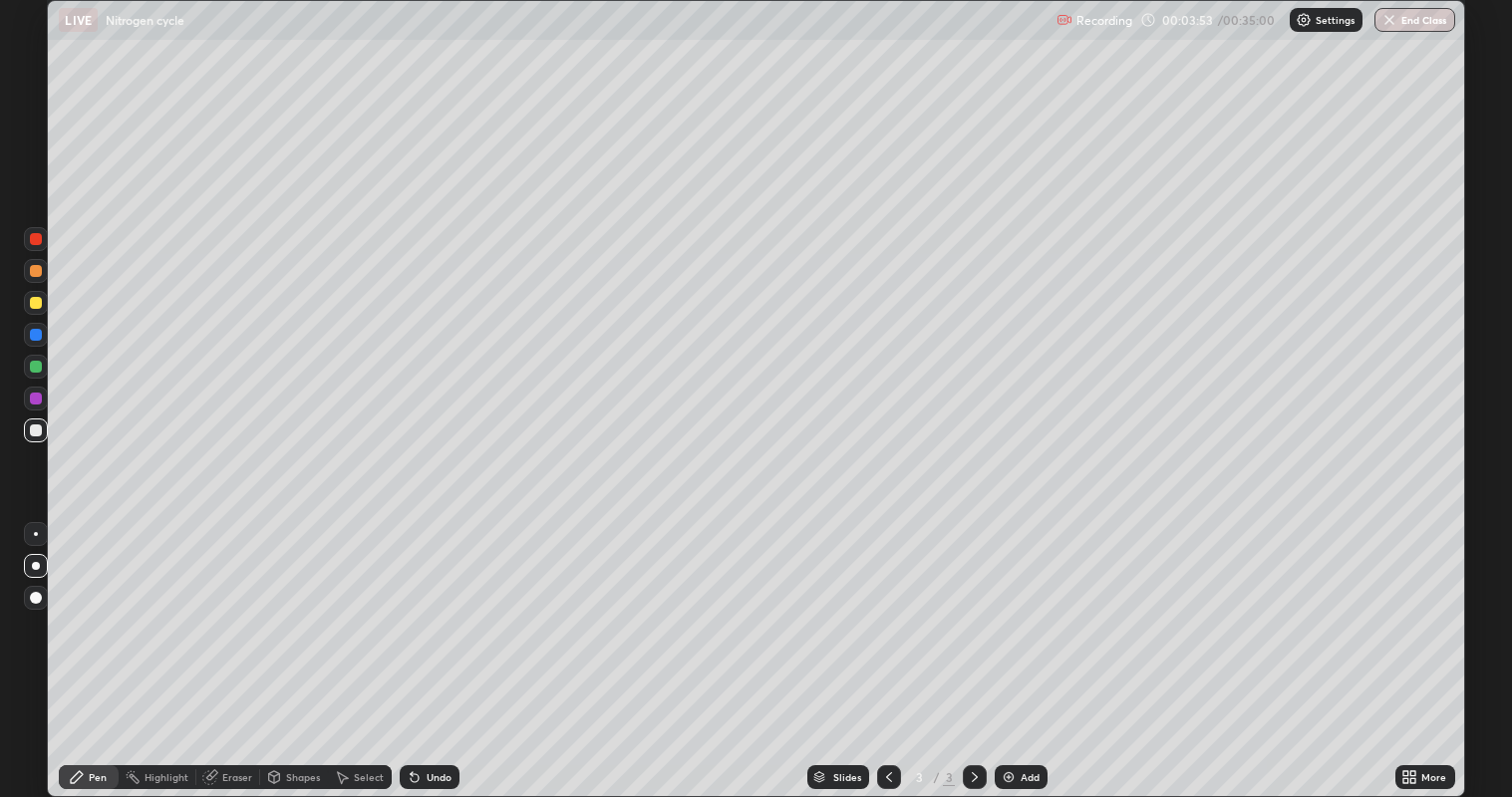 click at bounding box center [36, 534] 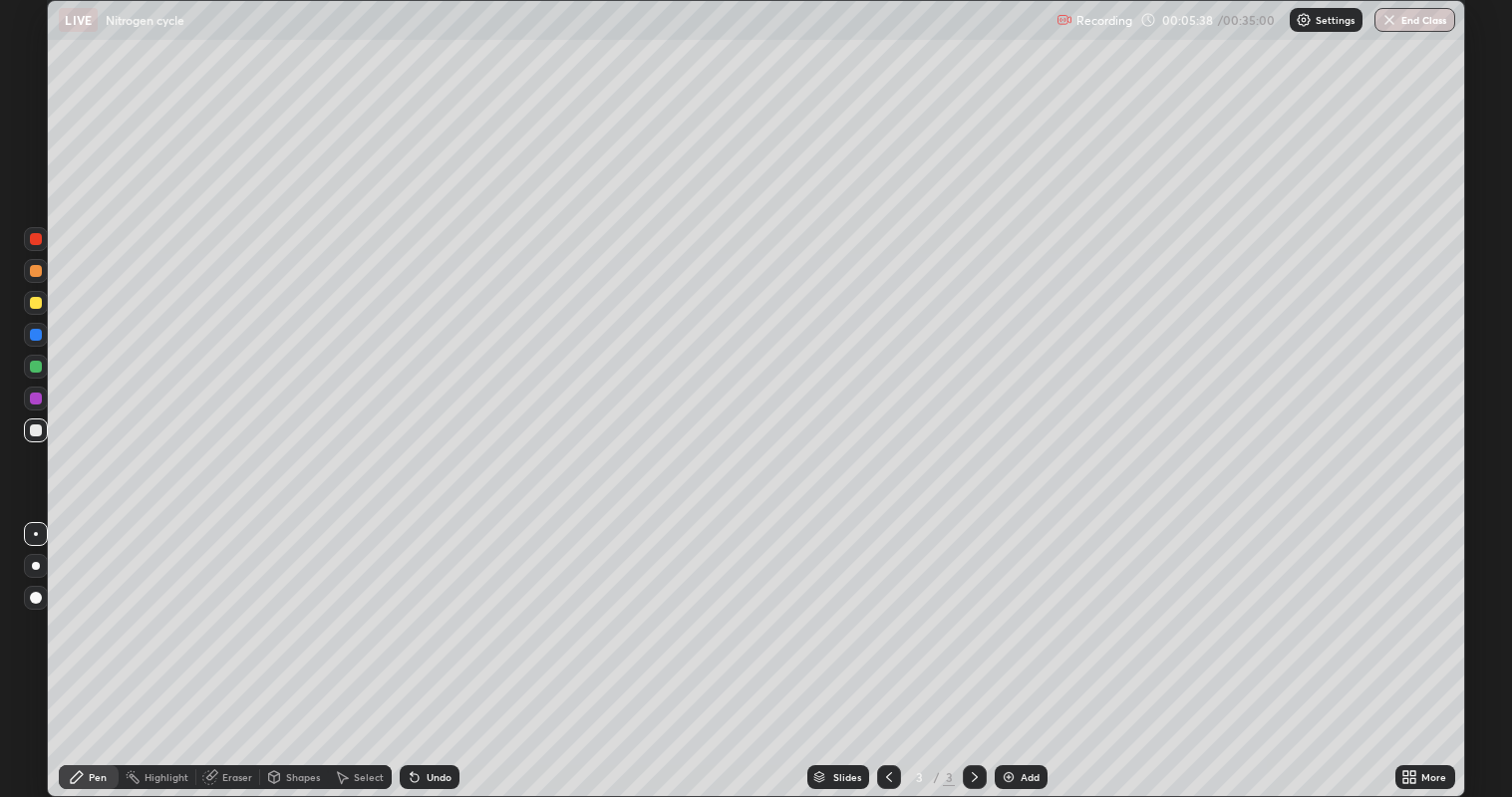 click on "Undo" at bounding box center (430, 777) 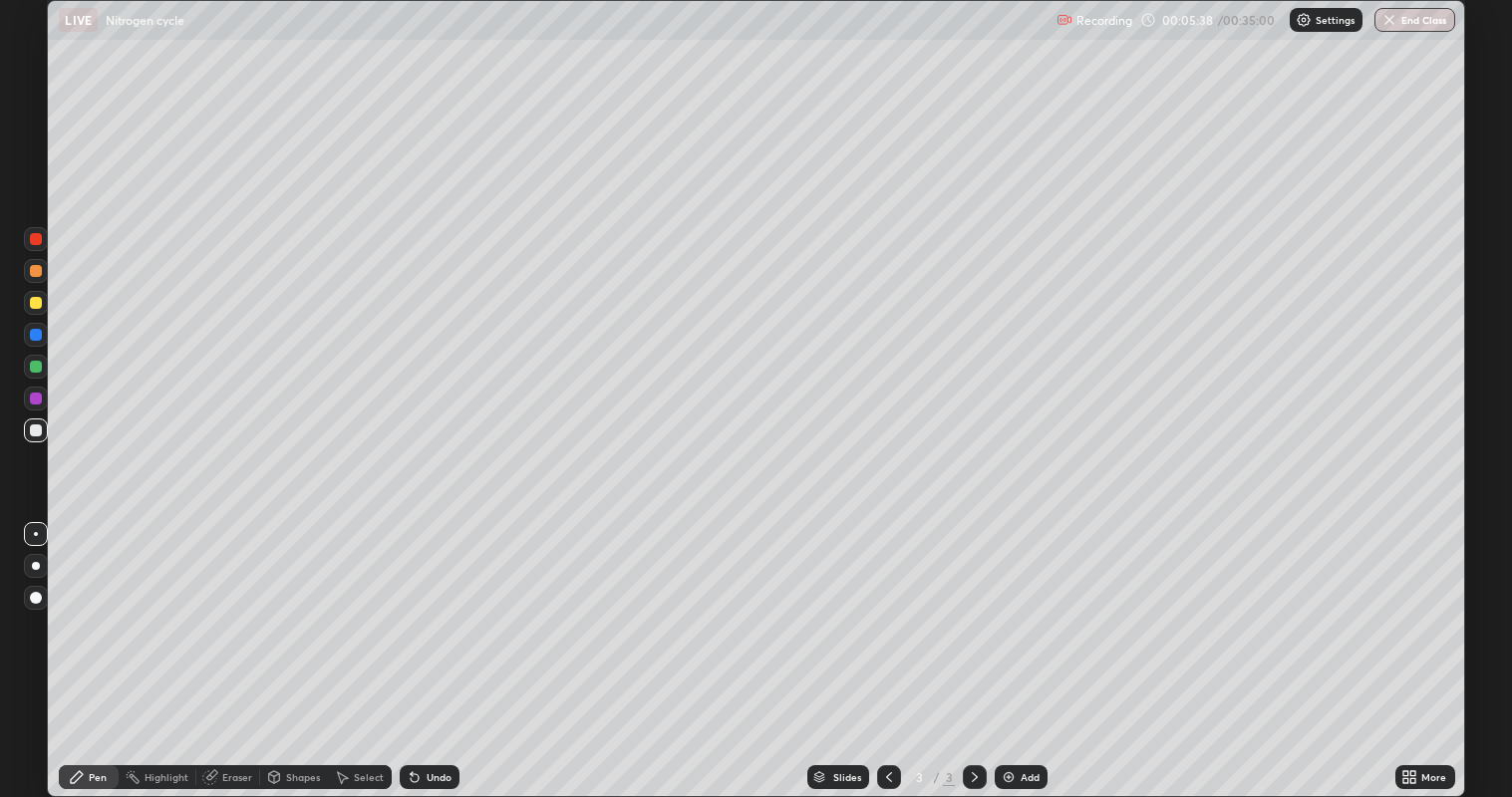 click on "Undo" at bounding box center (430, 777) 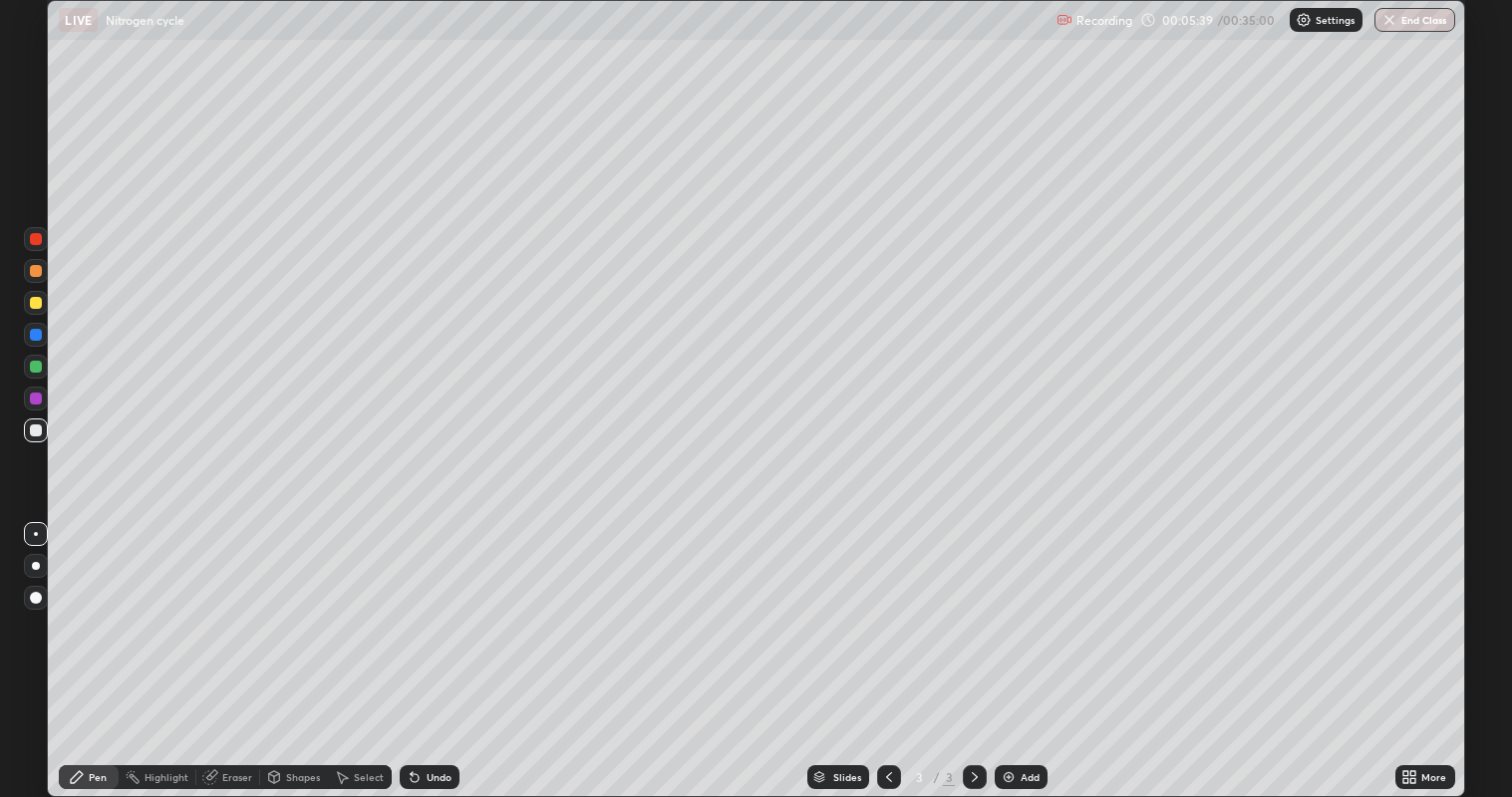 click on "Undo" at bounding box center [430, 777] 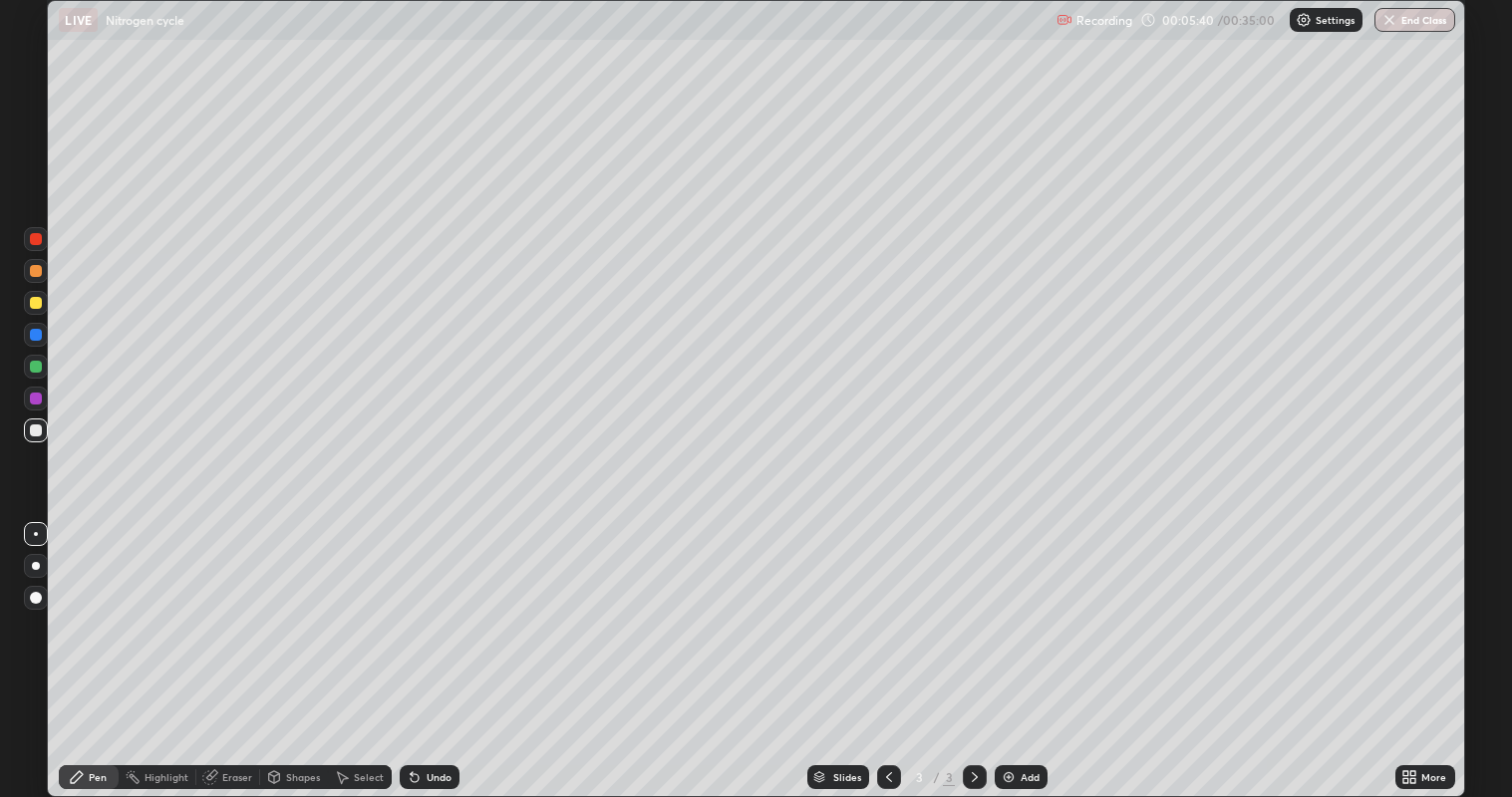 click on "Undo" at bounding box center [430, 777] 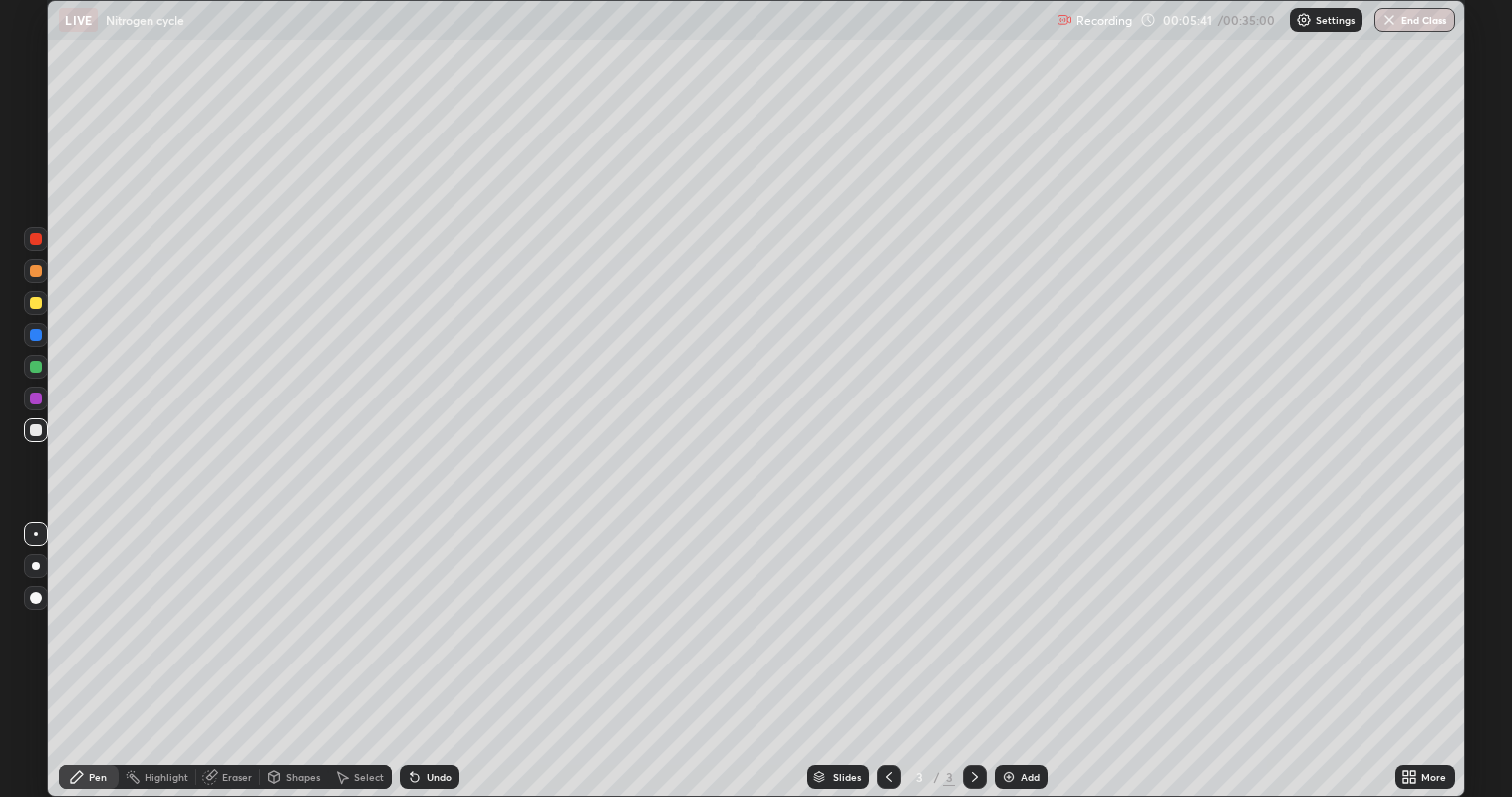 click 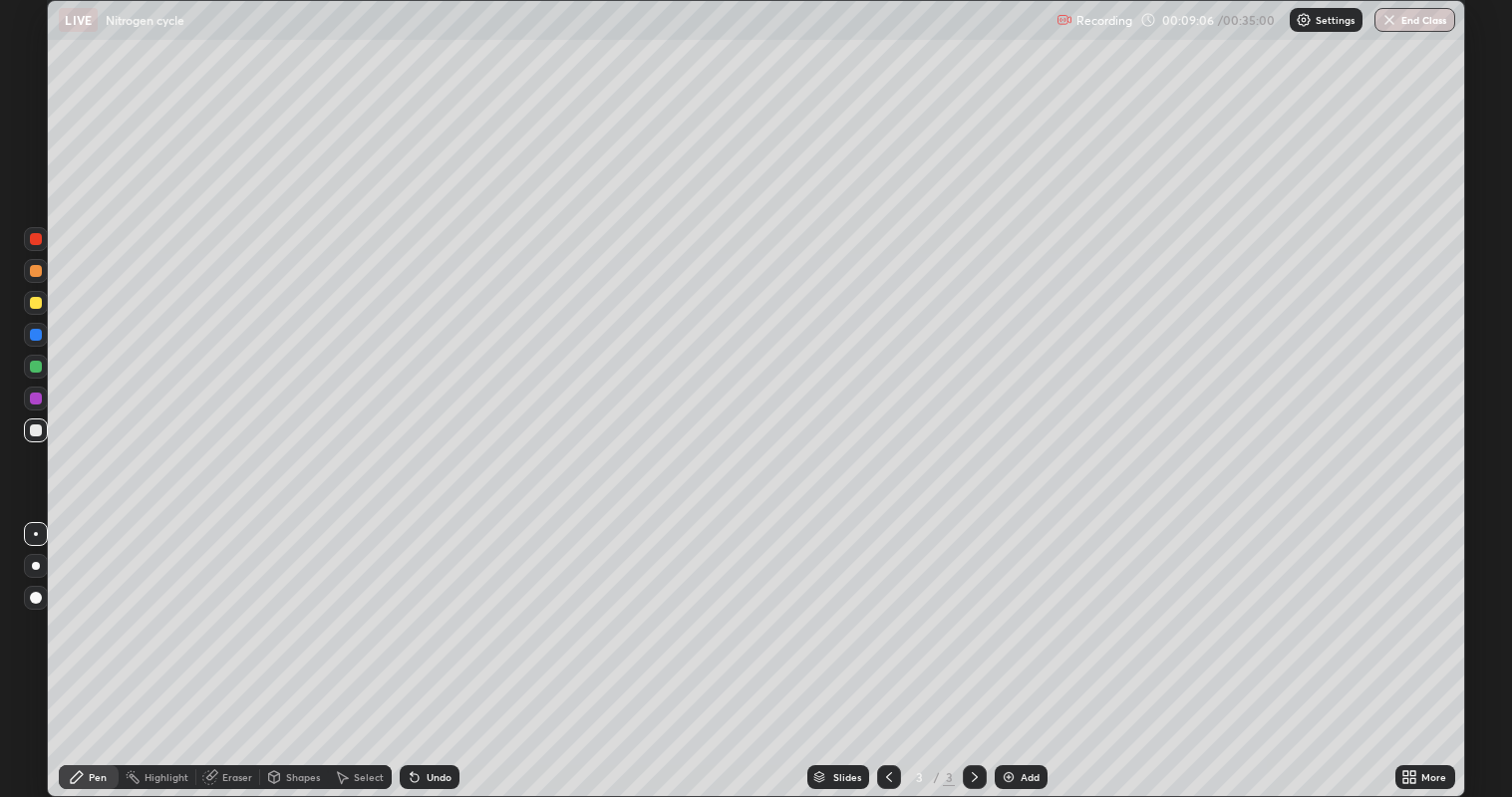 click on "Add" at bounding box center (1030, 777) 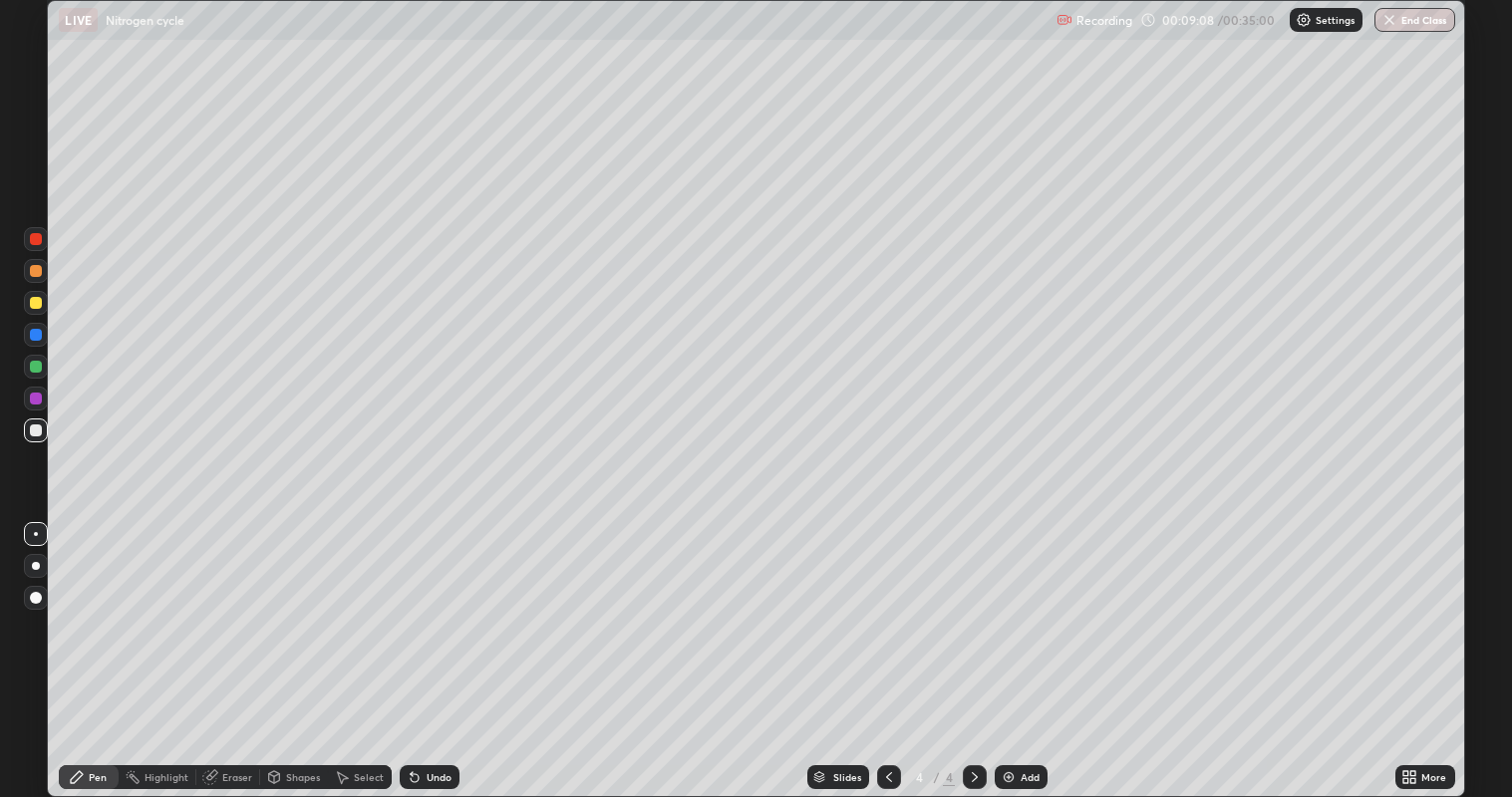 click at bounding box center [36, 271] 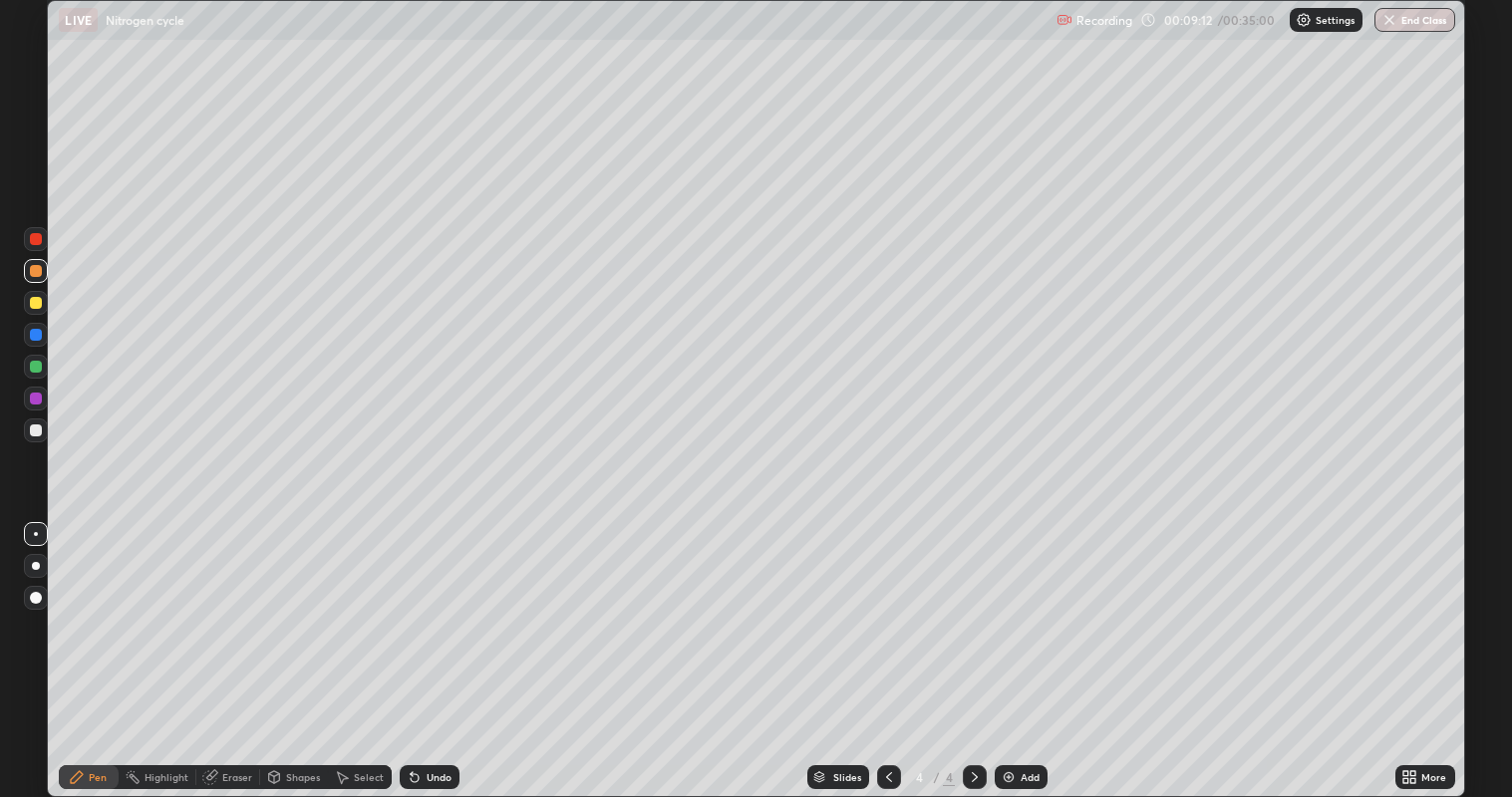 click on "Eraser" at bounding box center (237, 777) 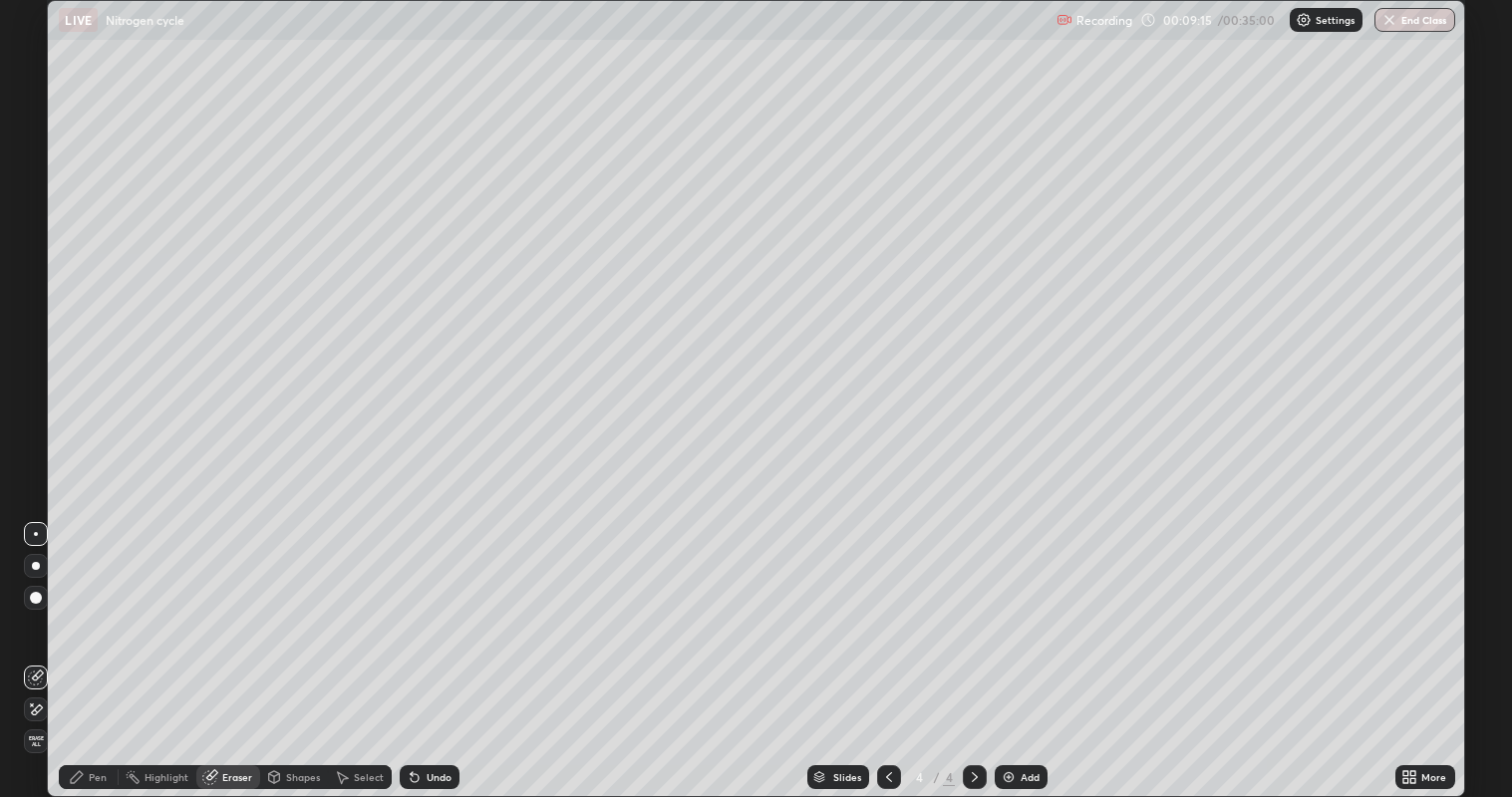 click 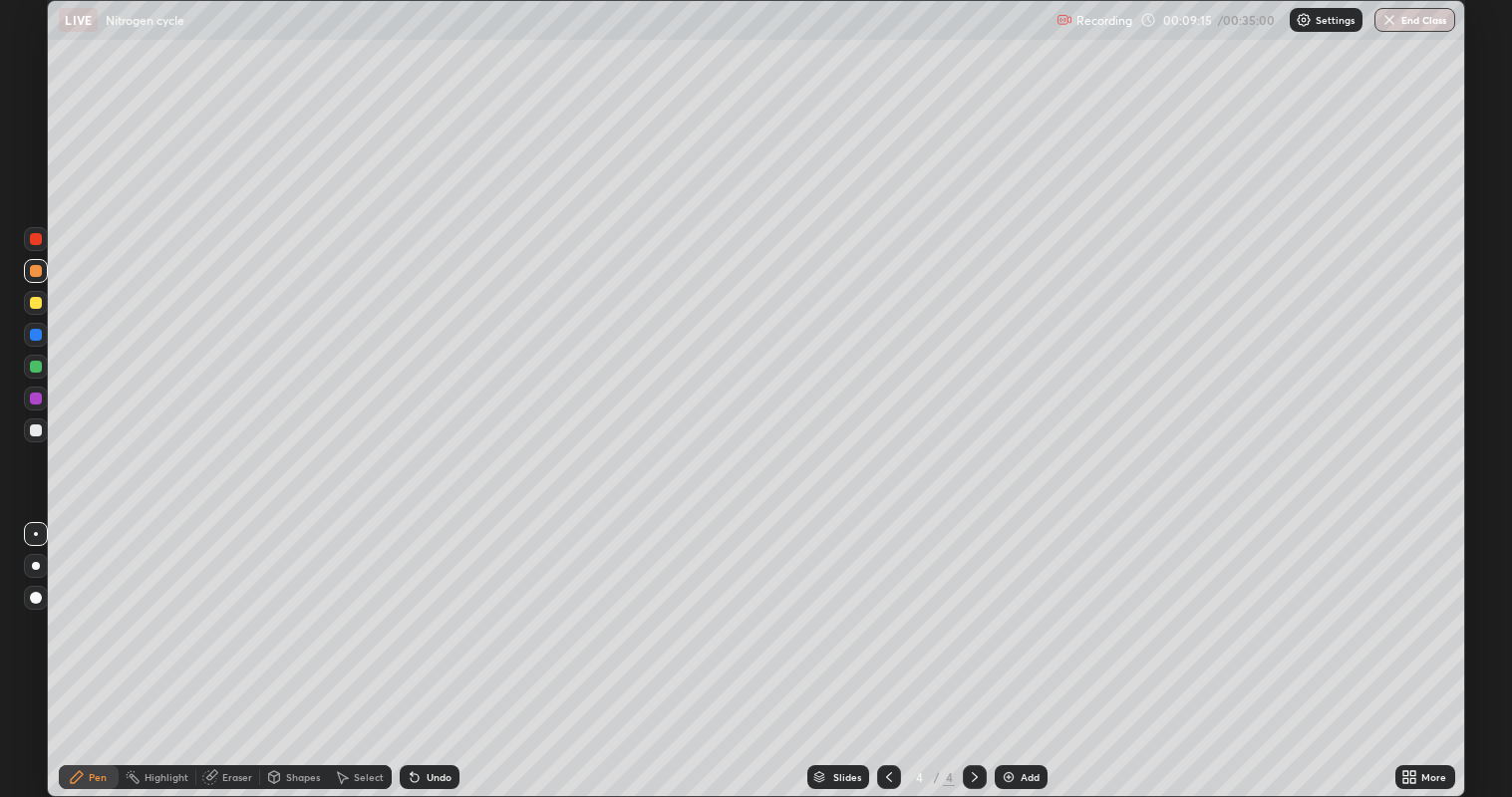 click at bounding box center [36, 566] 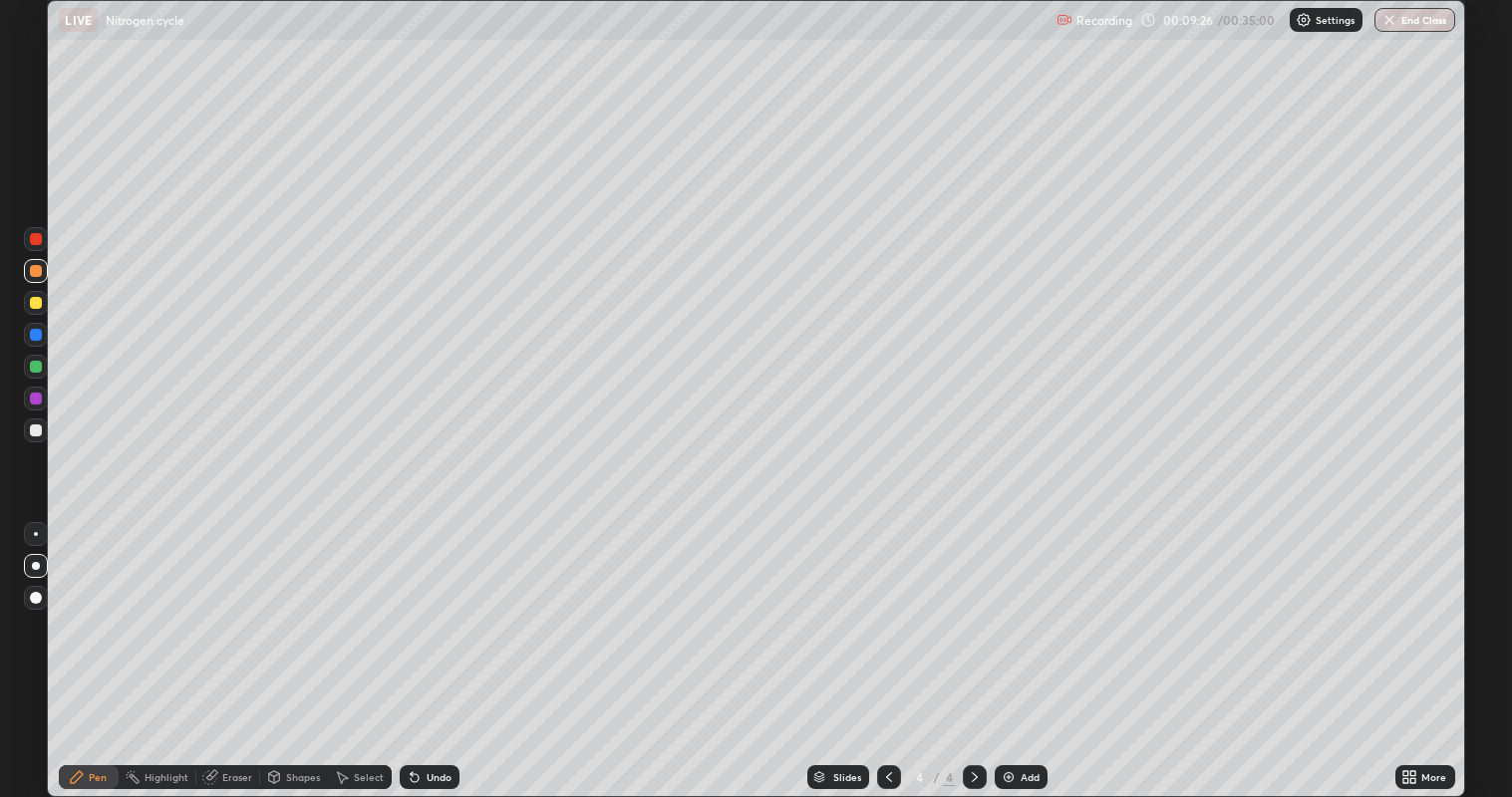 click at bounding box center [36, 239] 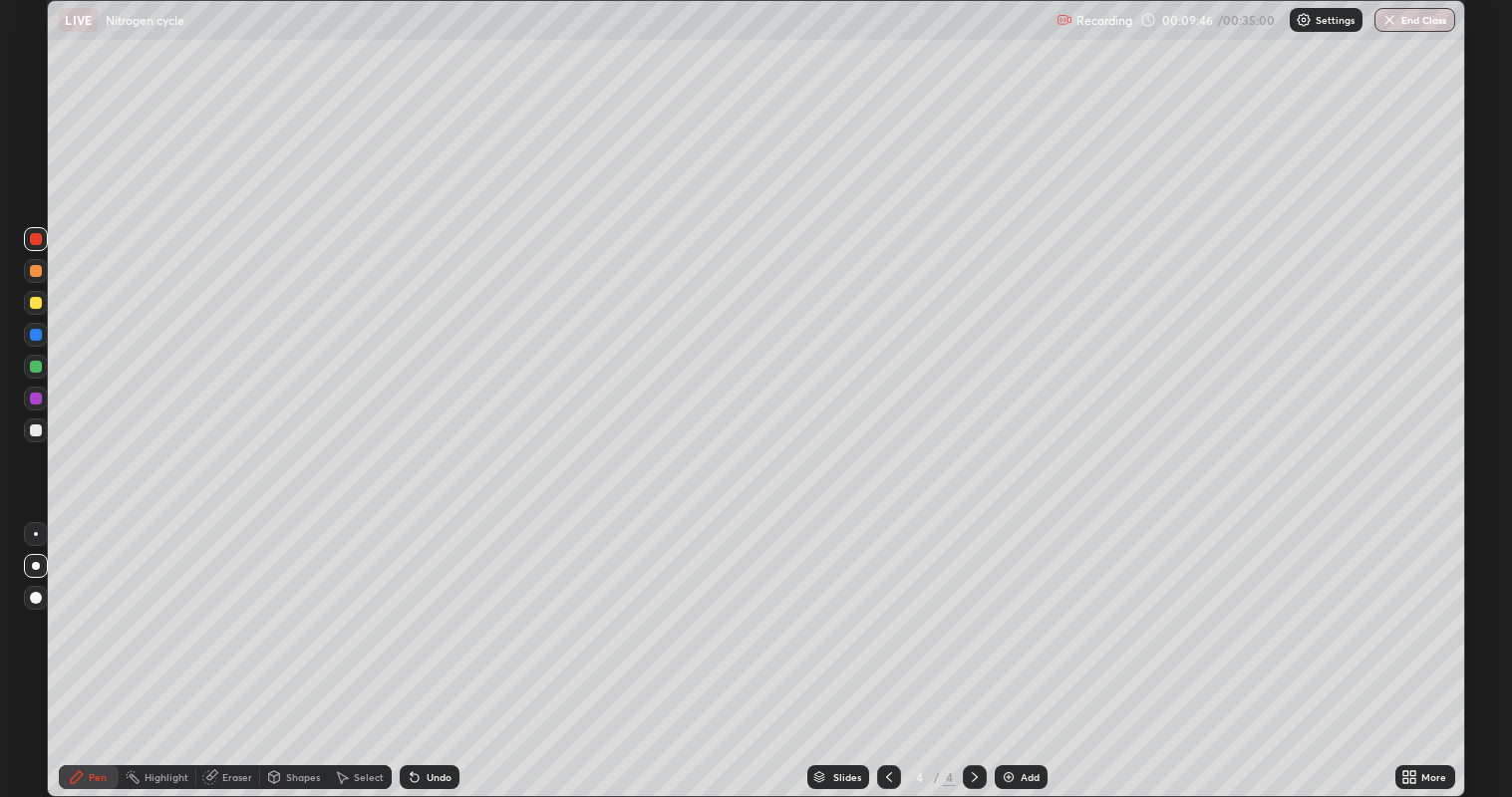 click at bounding box center [36, 271] 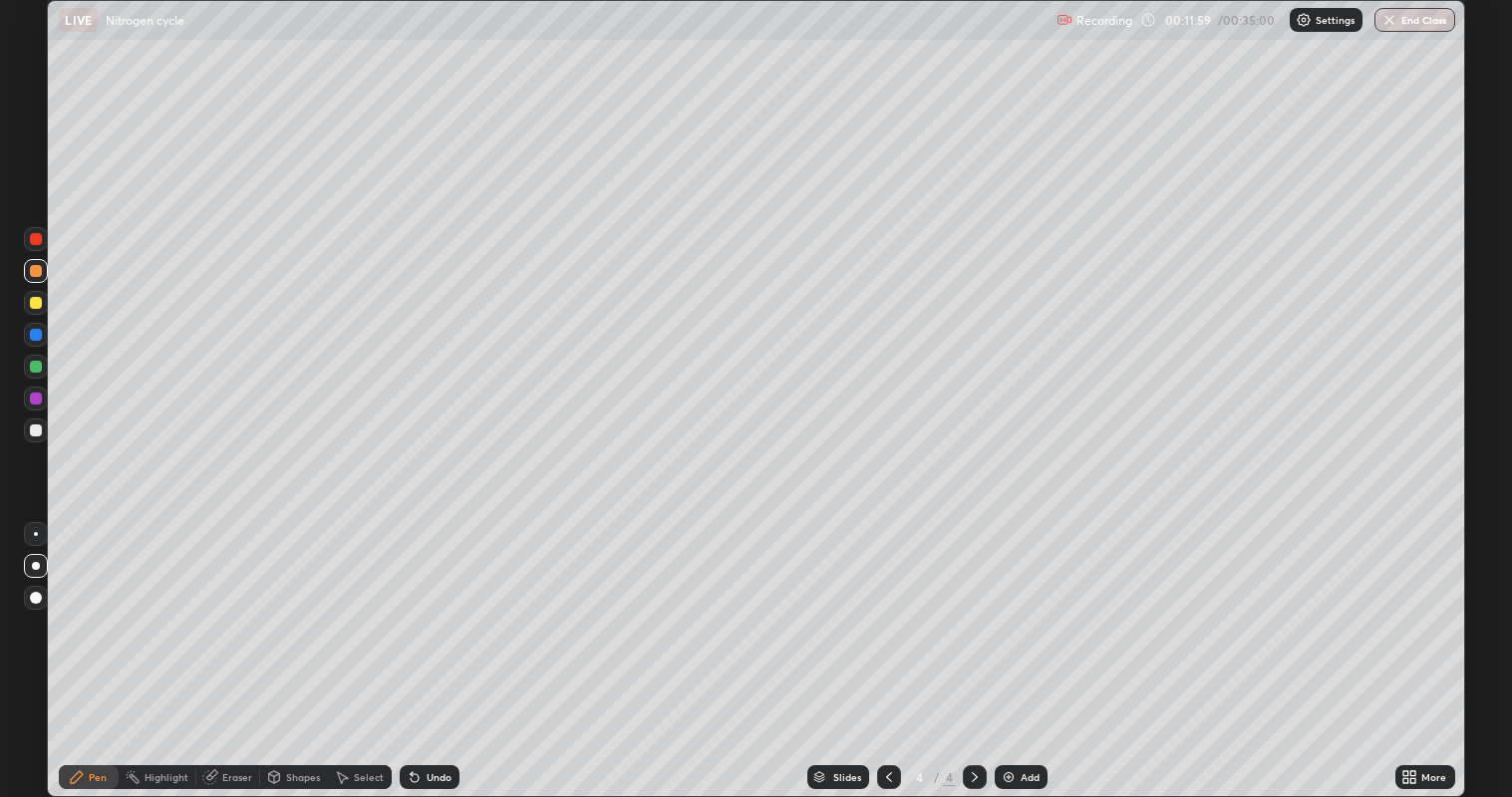 click at bounding box center [36, 303] 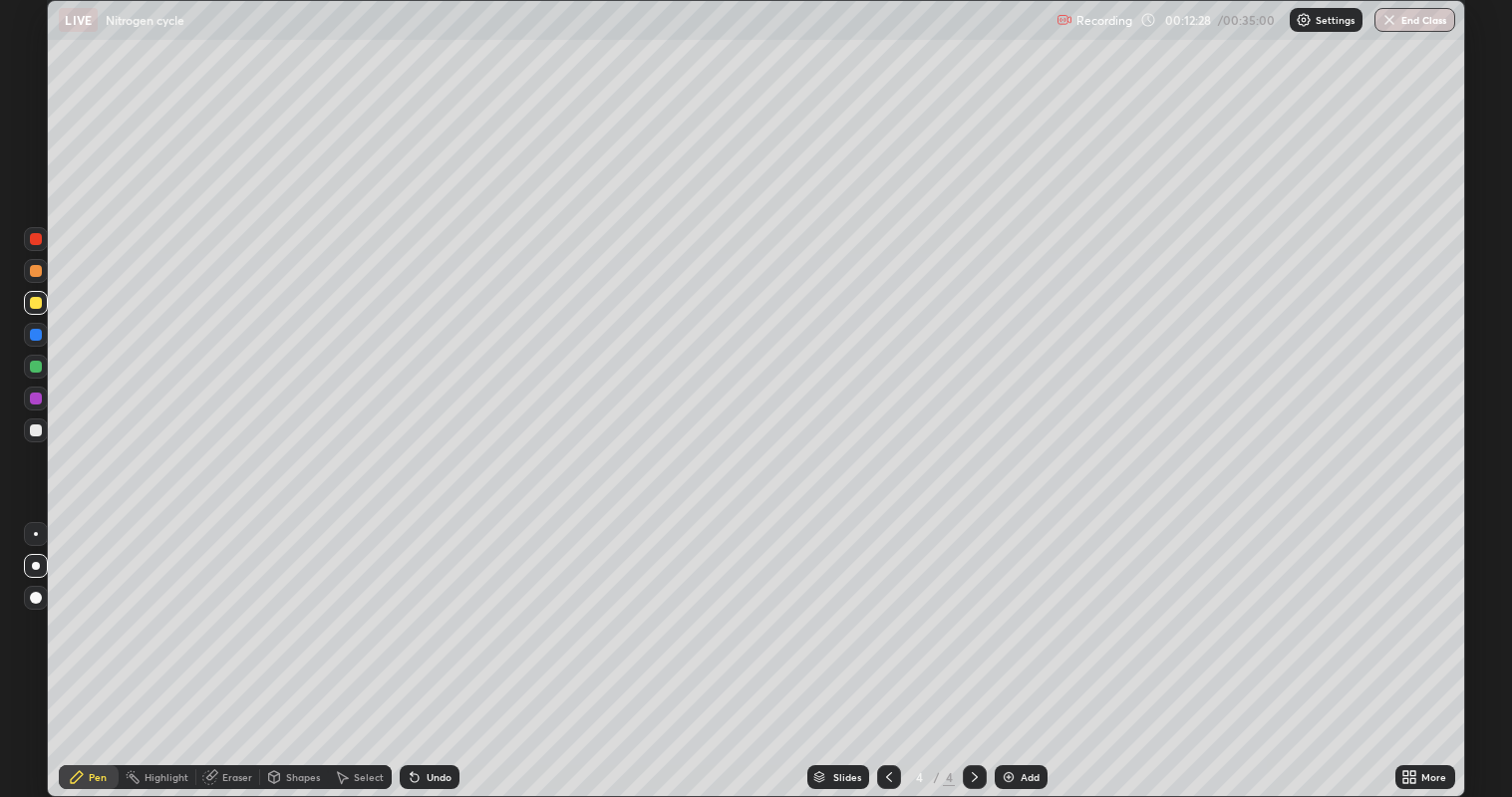 click at bounding box center (36, 271) 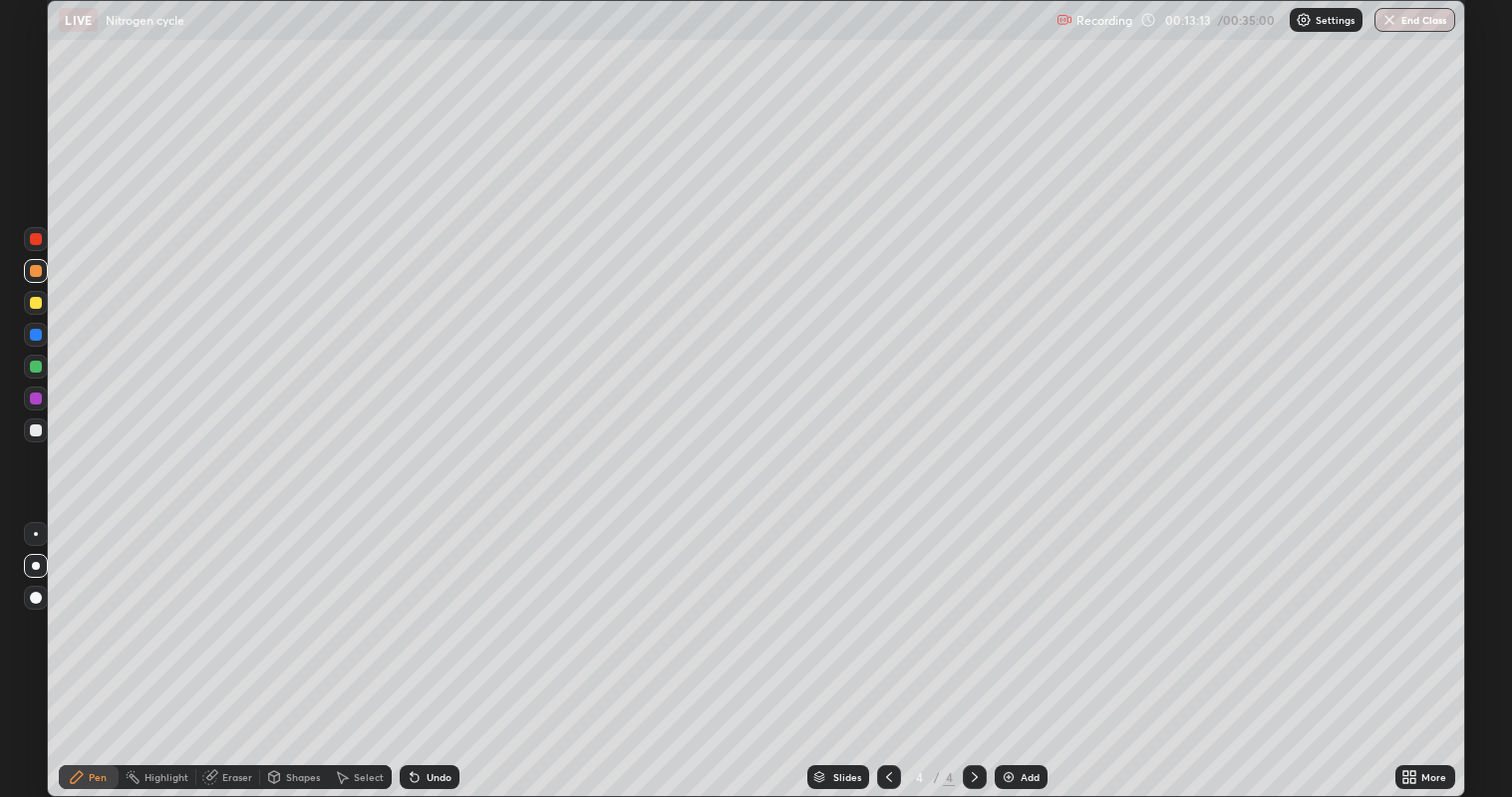 click at bounding box center (36, 398) 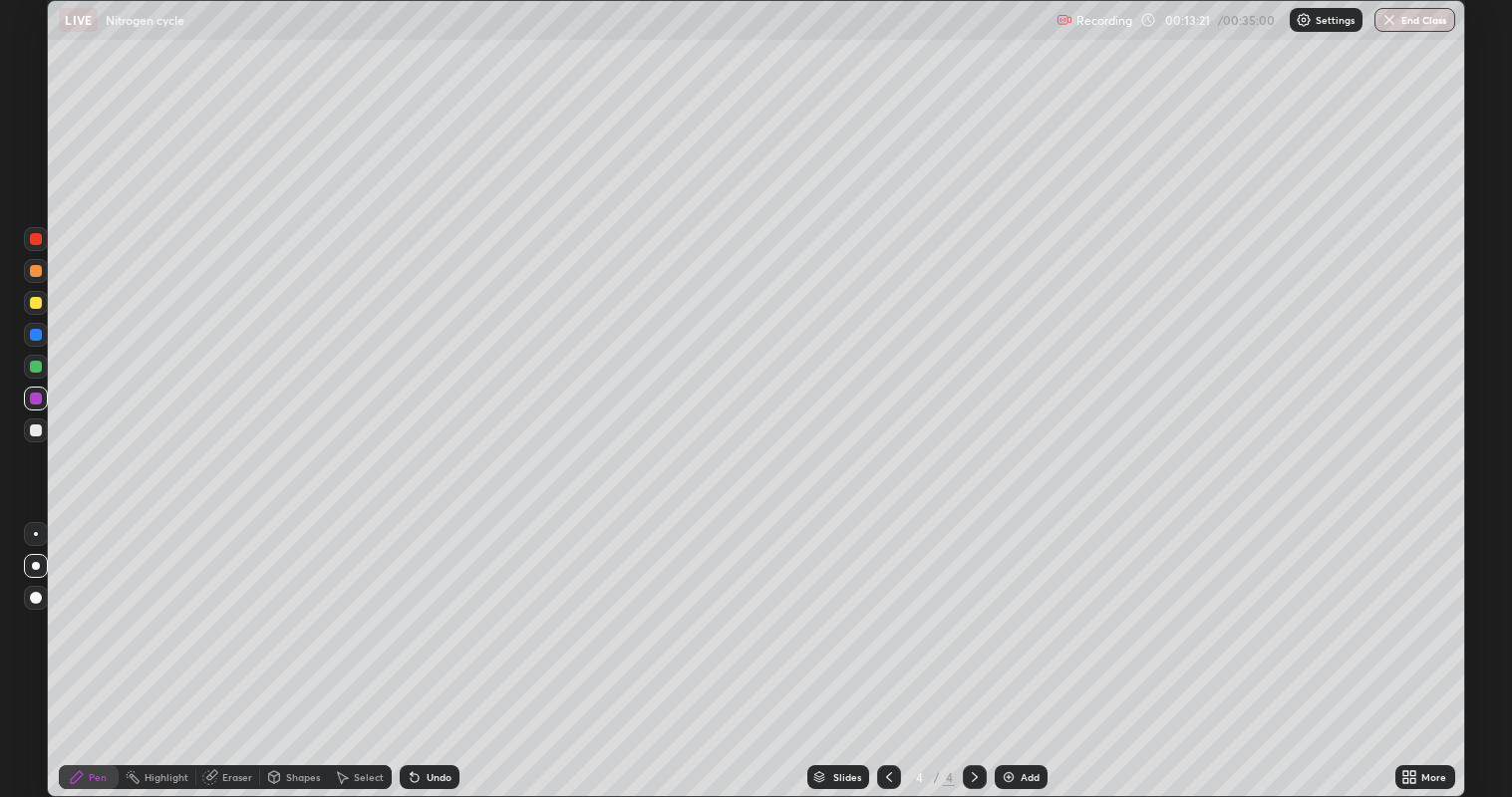 click on "Undo" at bounding box center (430, 777) 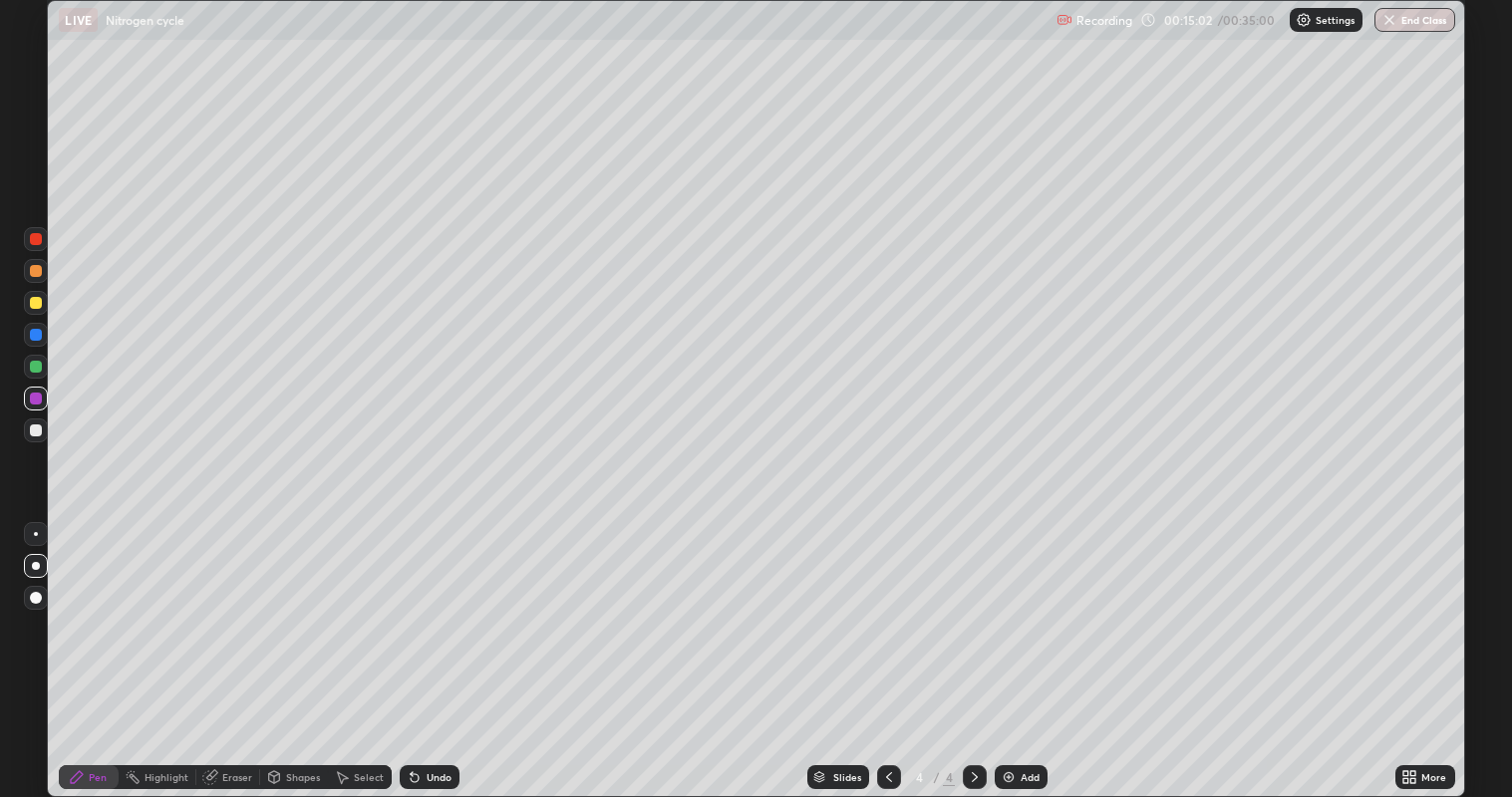 click at bounding box center [36, 430] 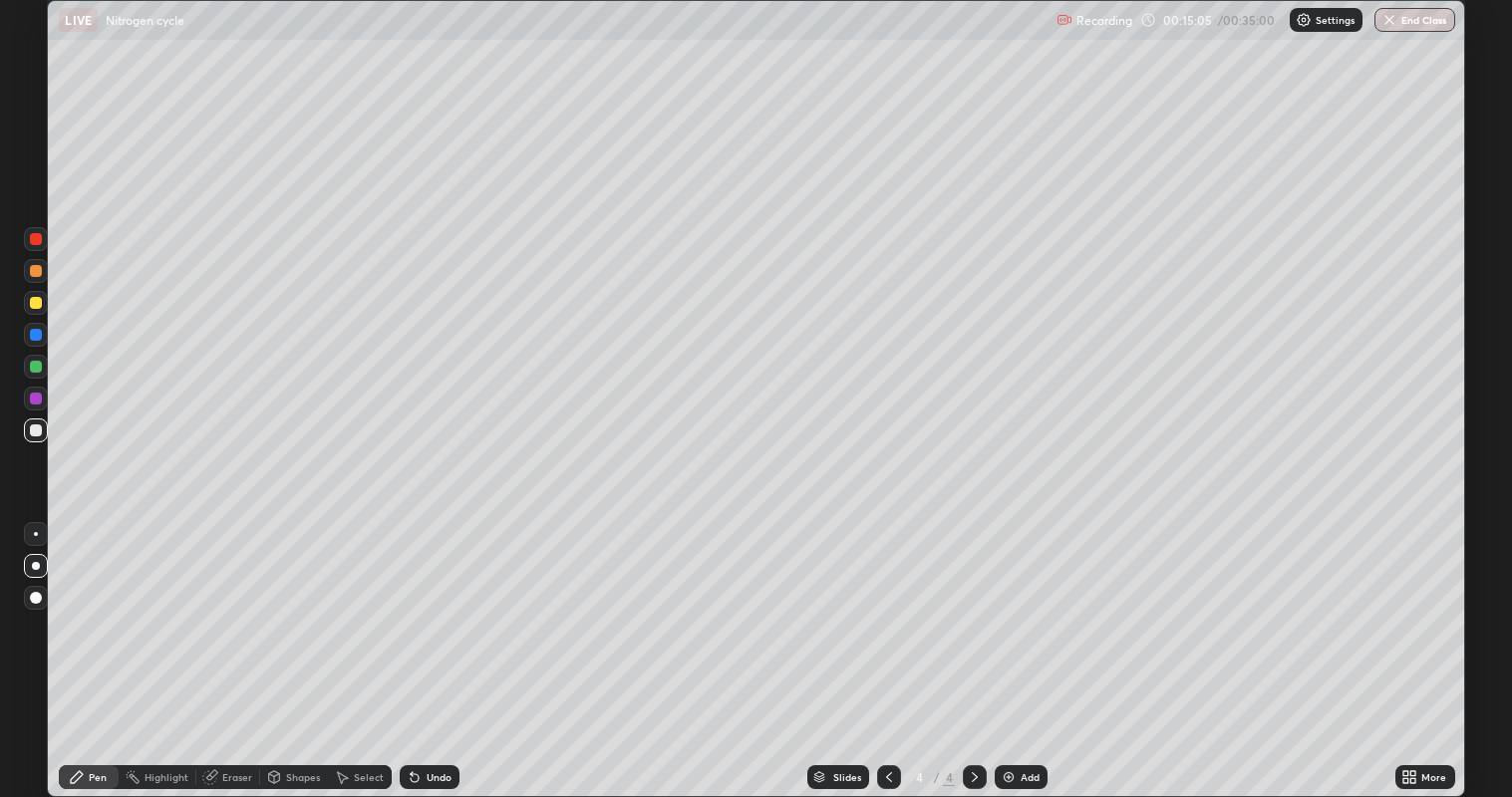 click at bounding box center [36, 534] 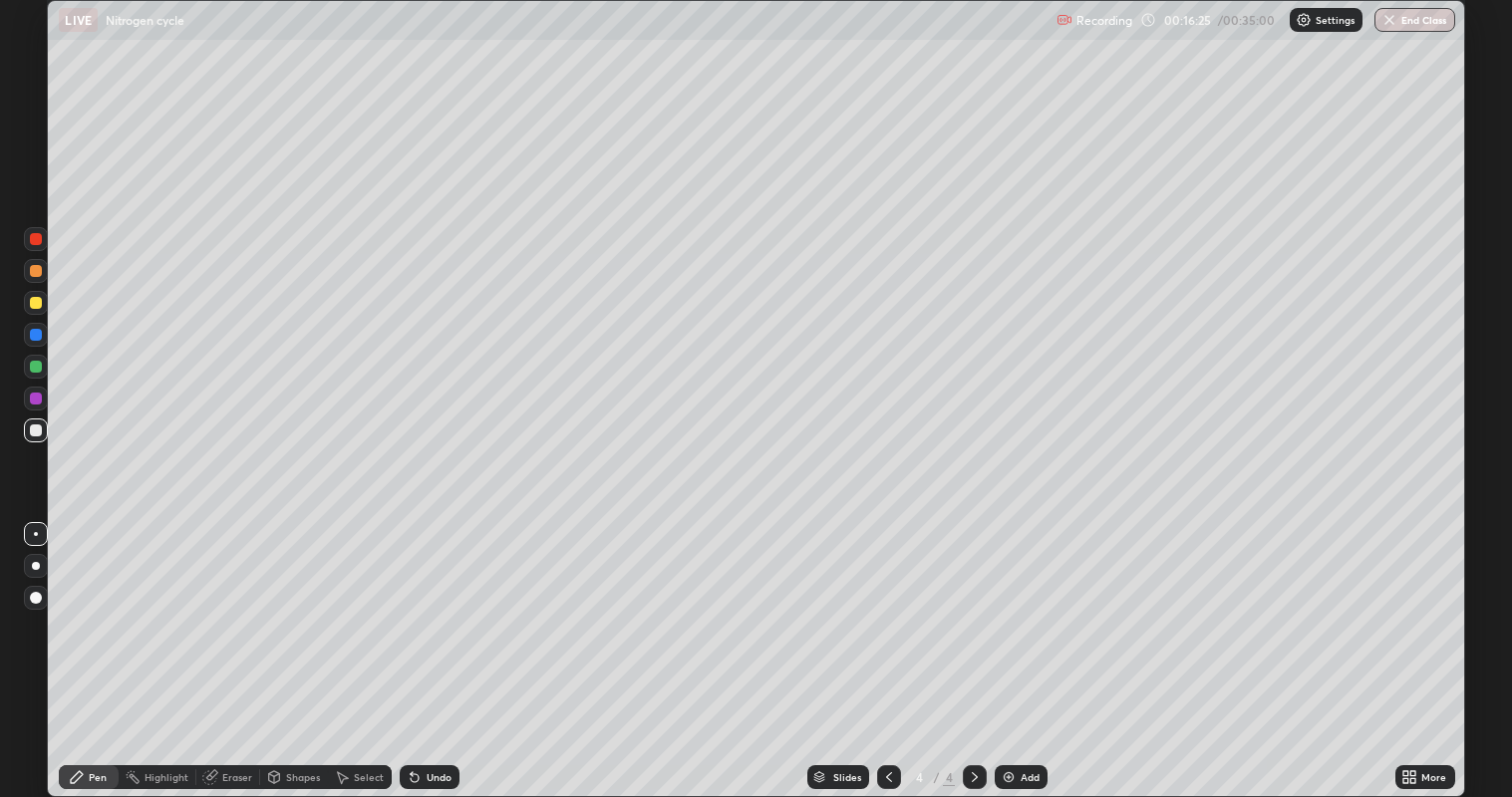 click at bounding box center (36, 566) 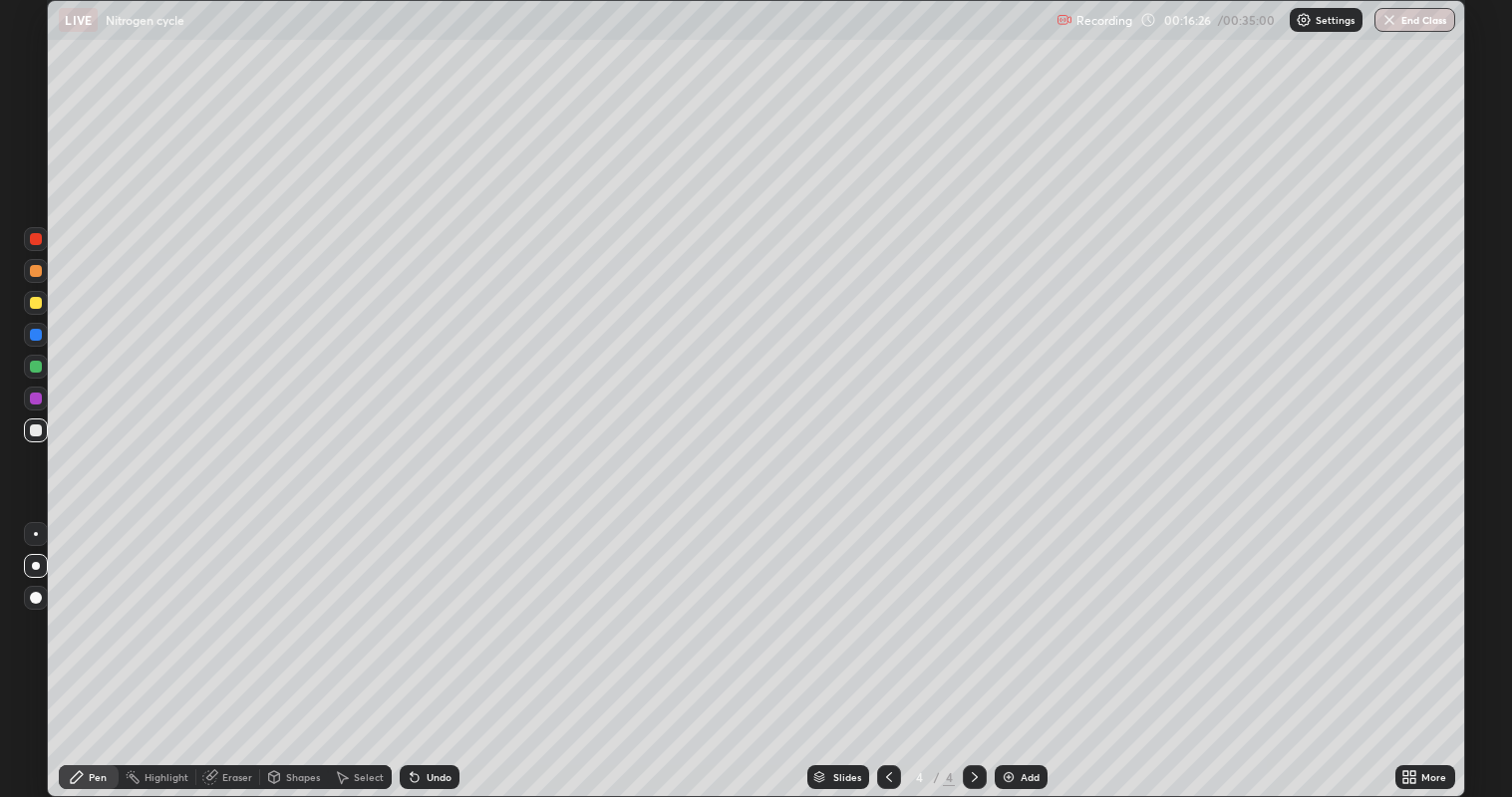 click at bounding box center [36, 303] 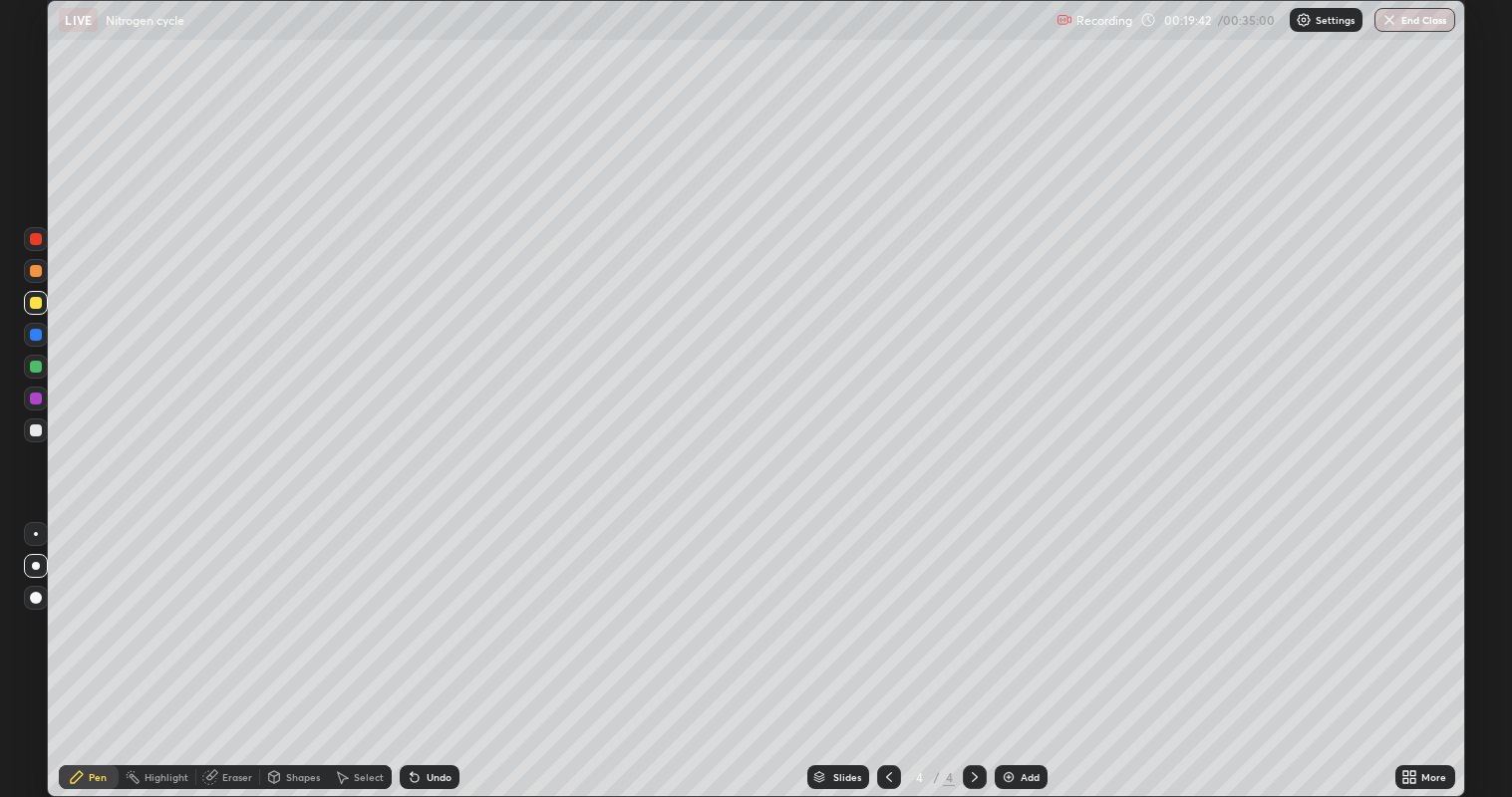 click on "Add" at bounding box center [1030, 777] 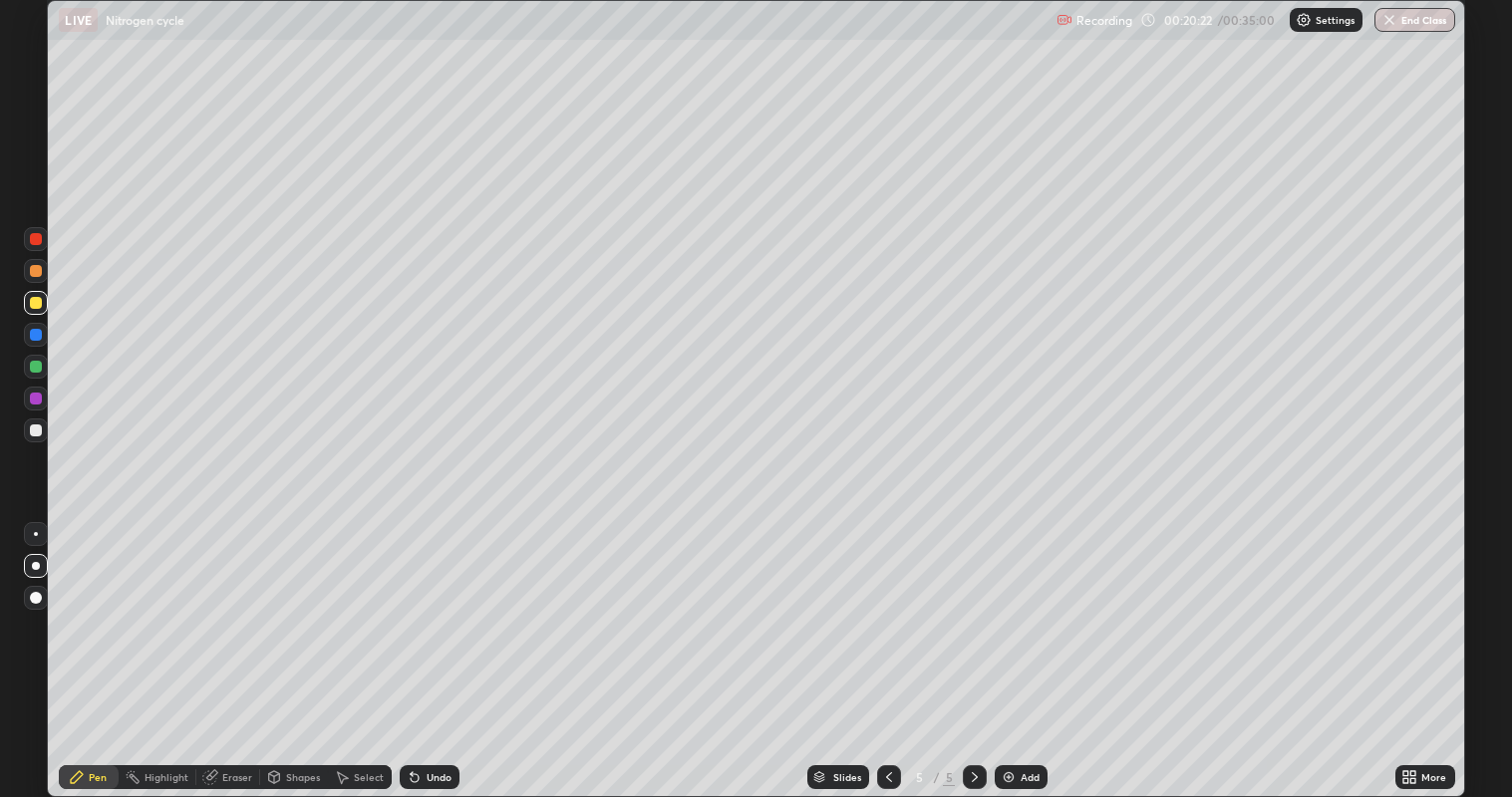 click 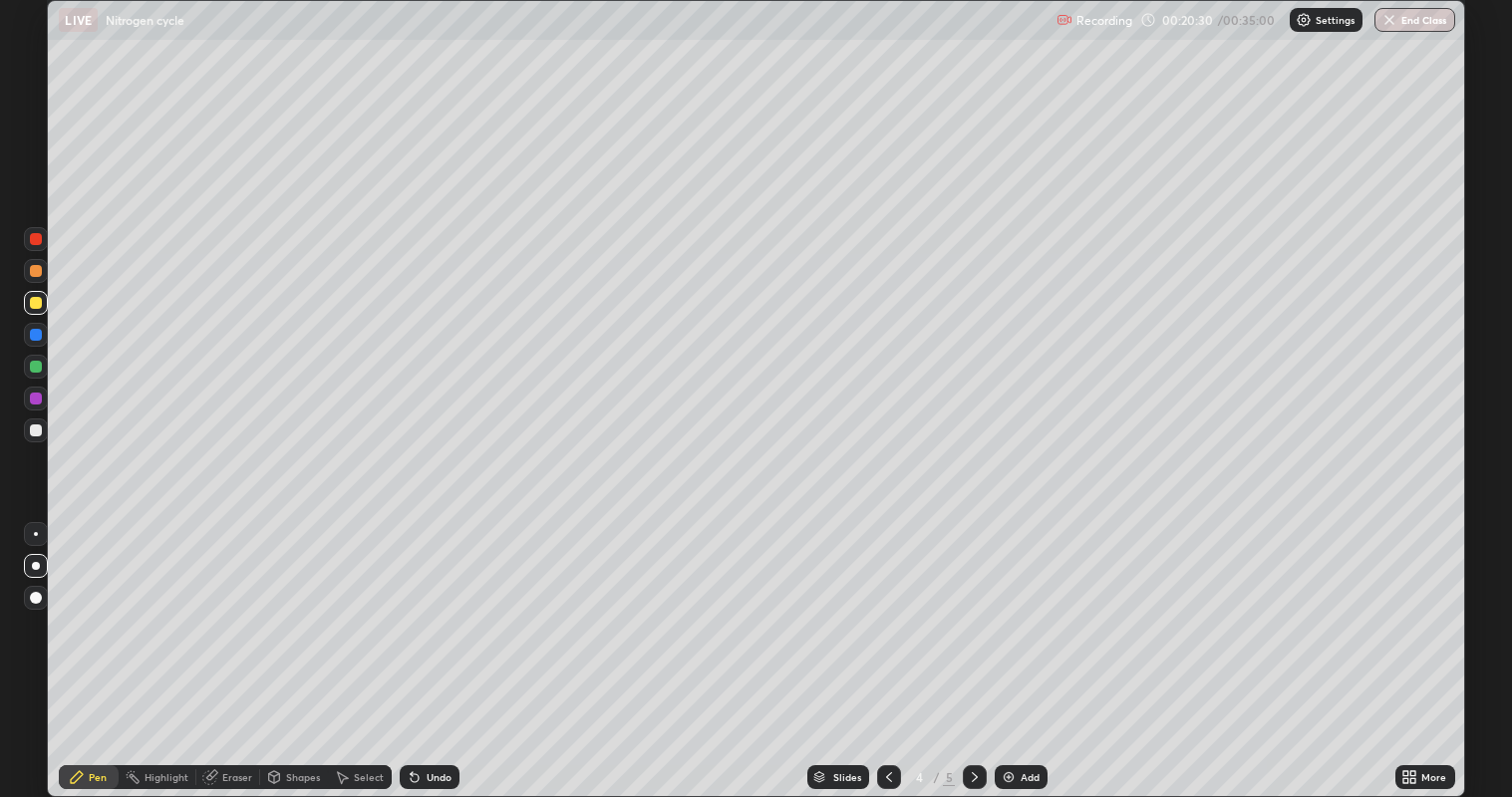 click at bounding box center (36, 367) 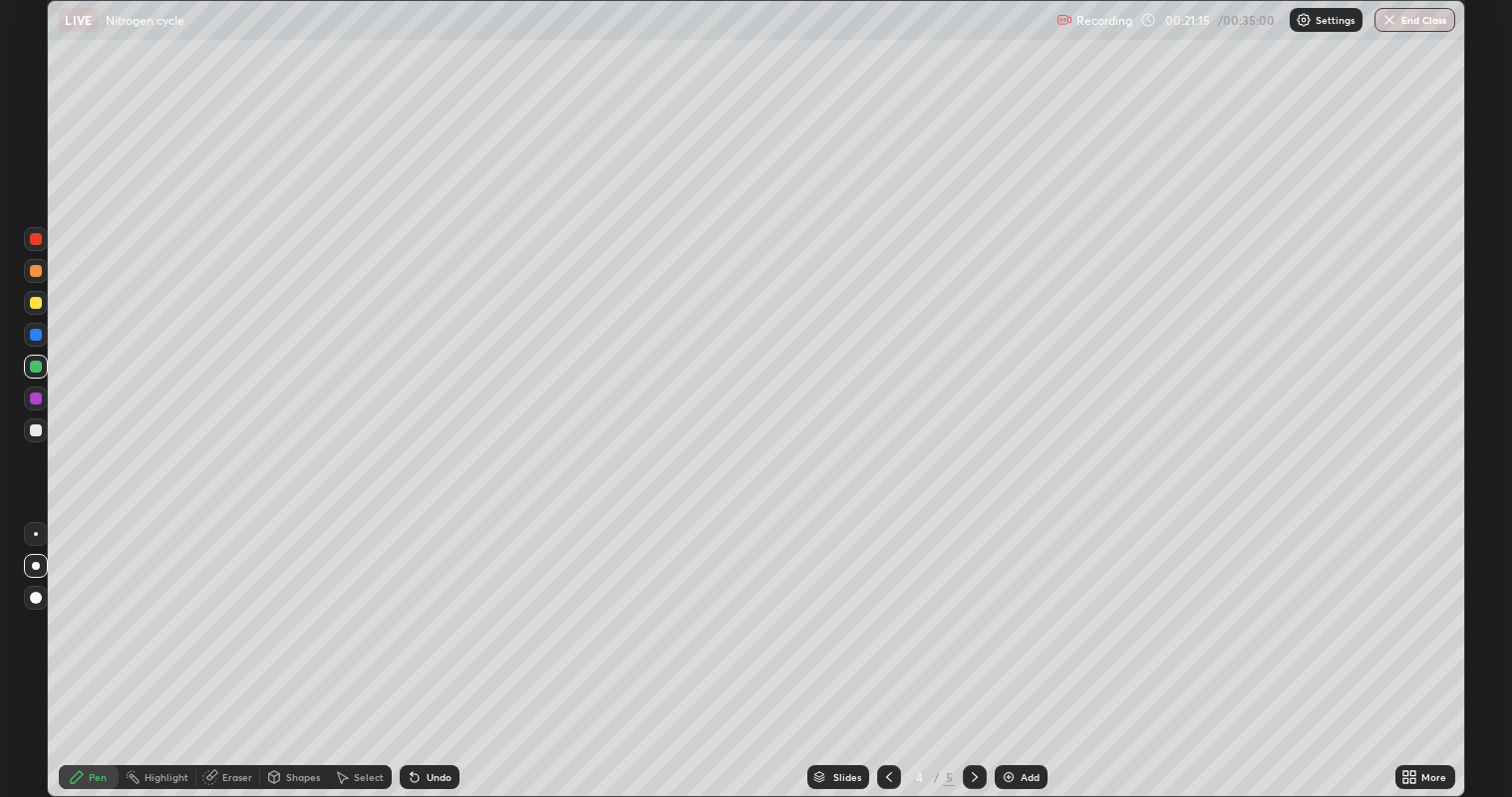 click at bounding box center (36, 239) 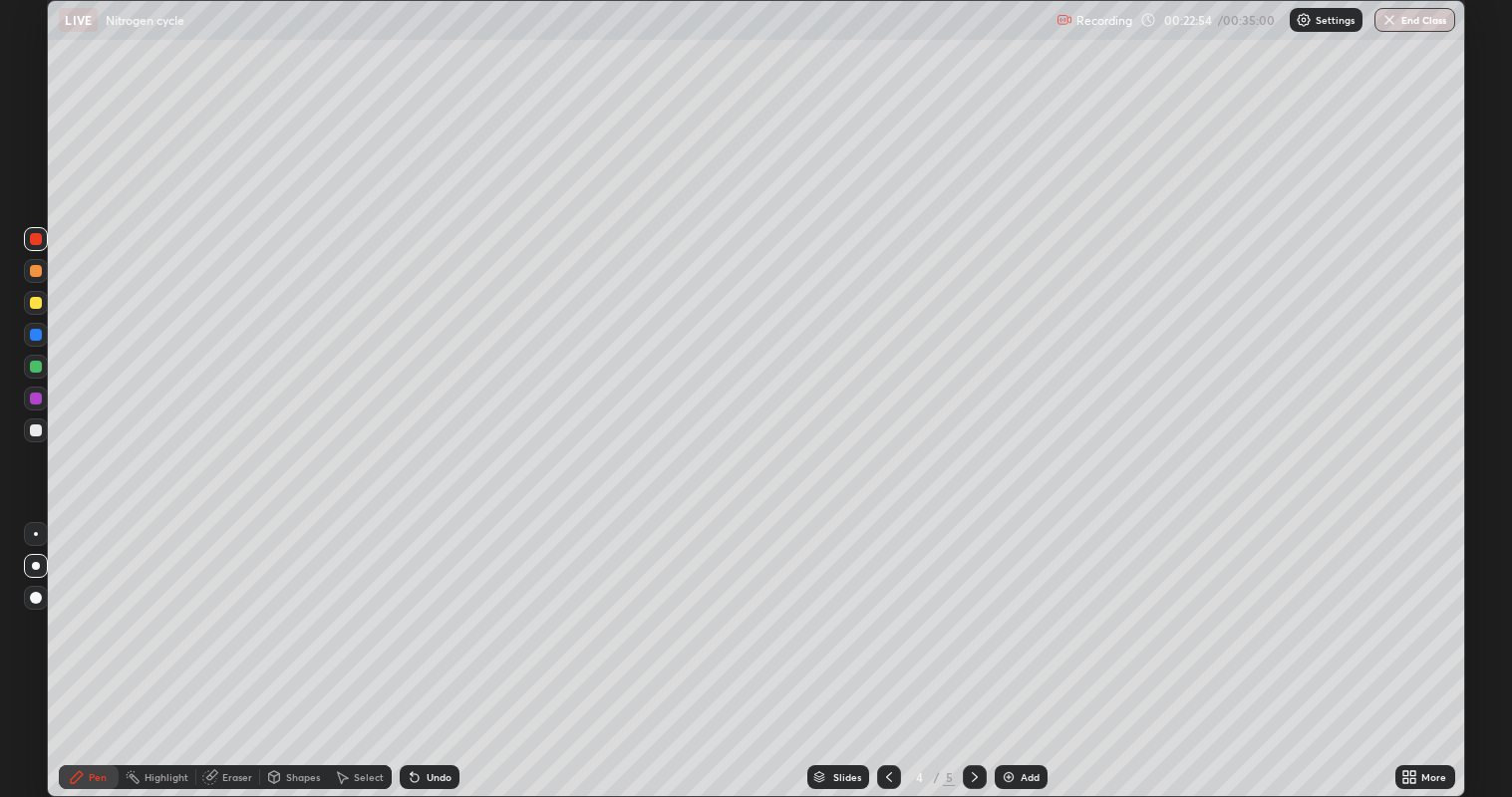 click at bounding box center (1009, 777) 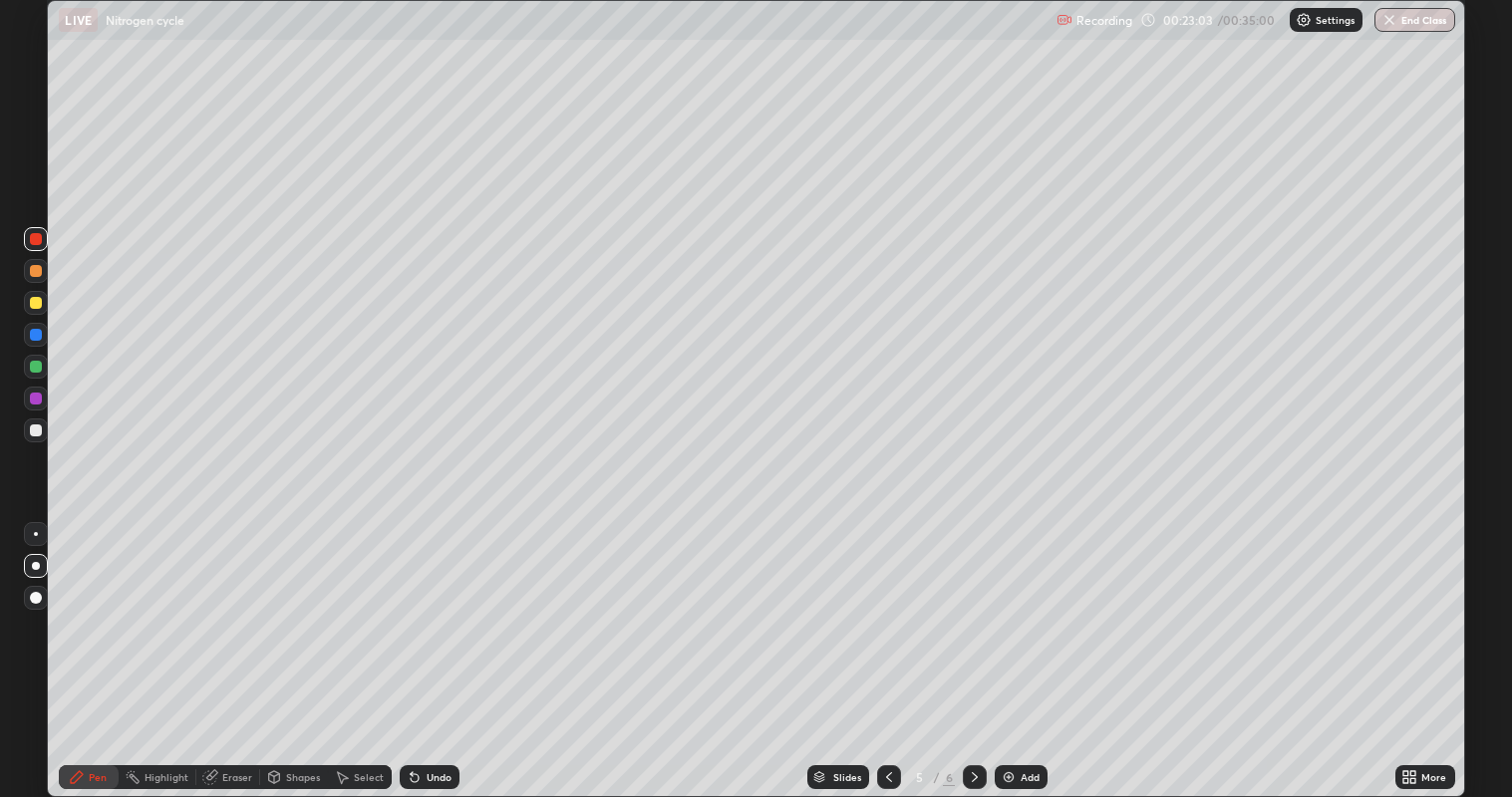 click at bounding box center (36, 271) 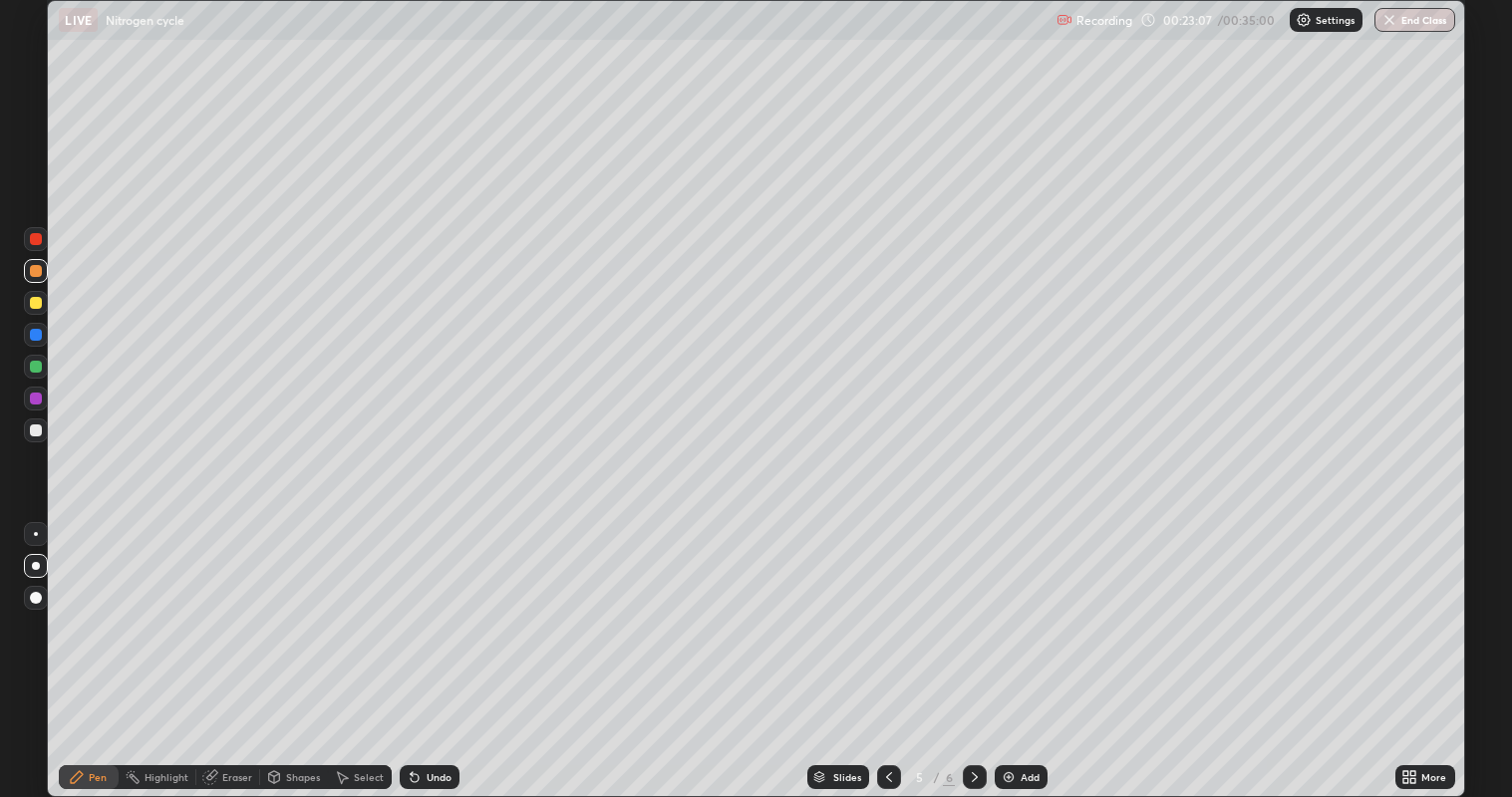 click at bounding box center (36, 430) 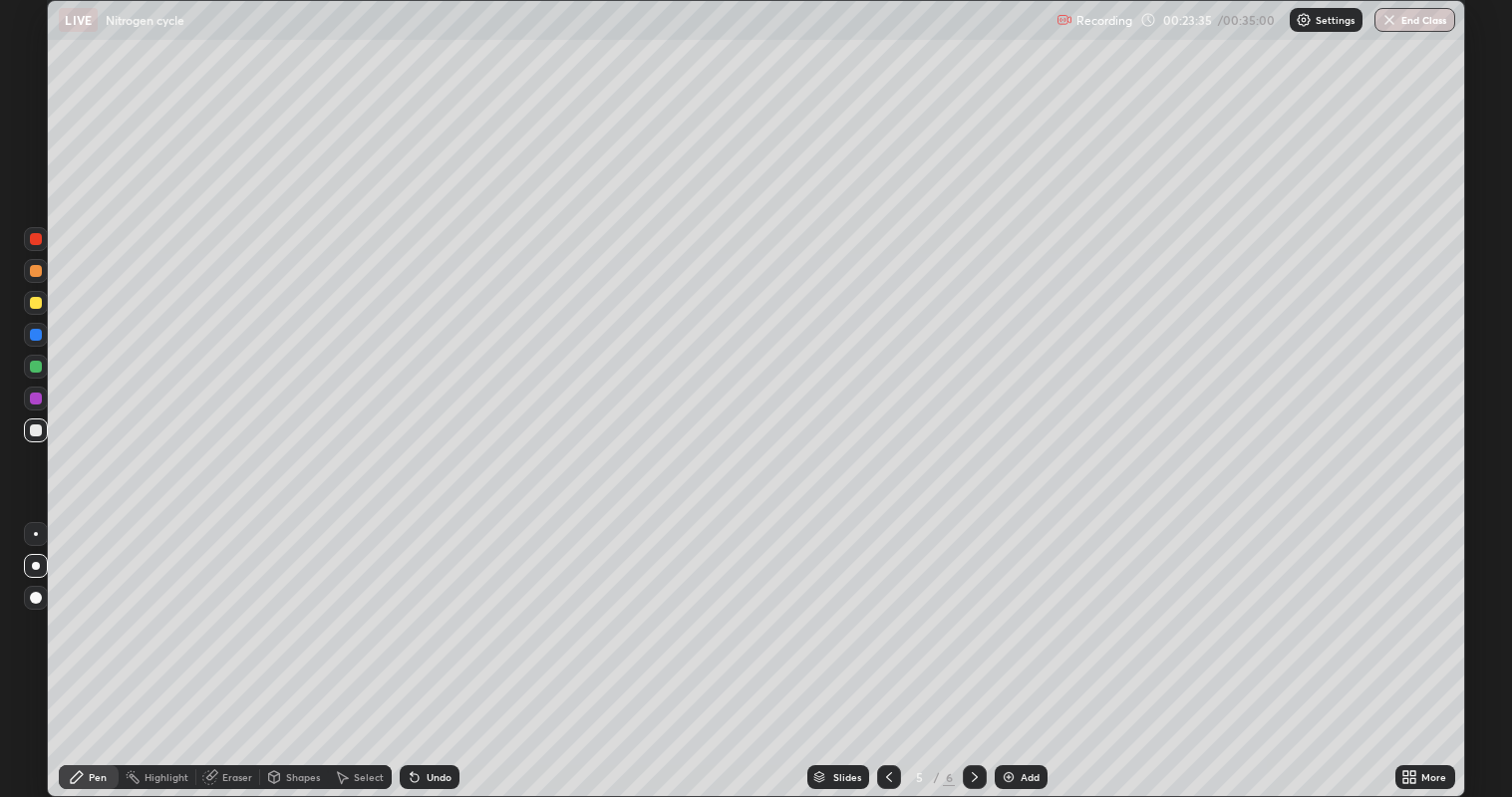 click on "Undo" at bounding box center [439, 777] 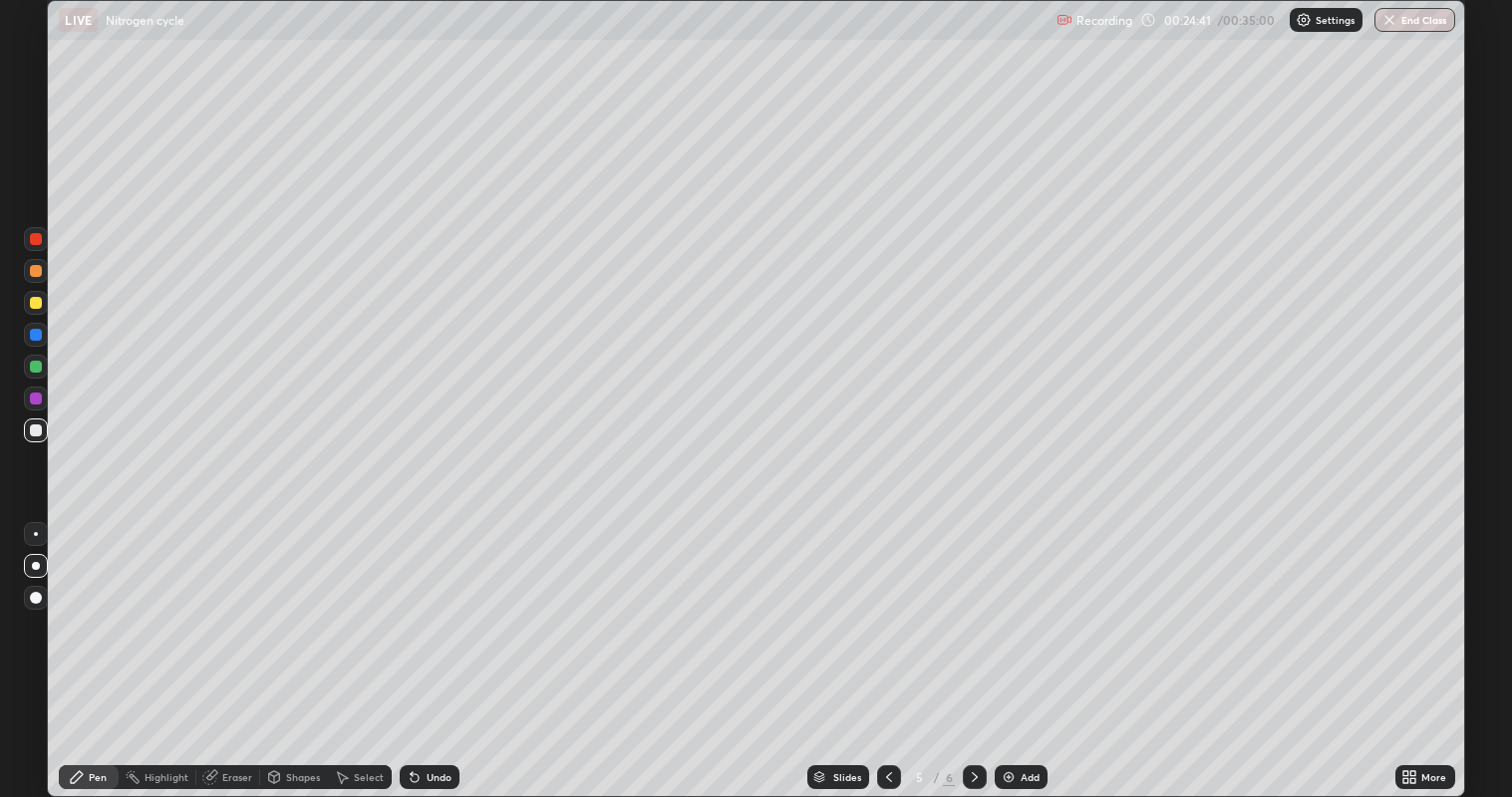 click at bounding box center (36, 398) 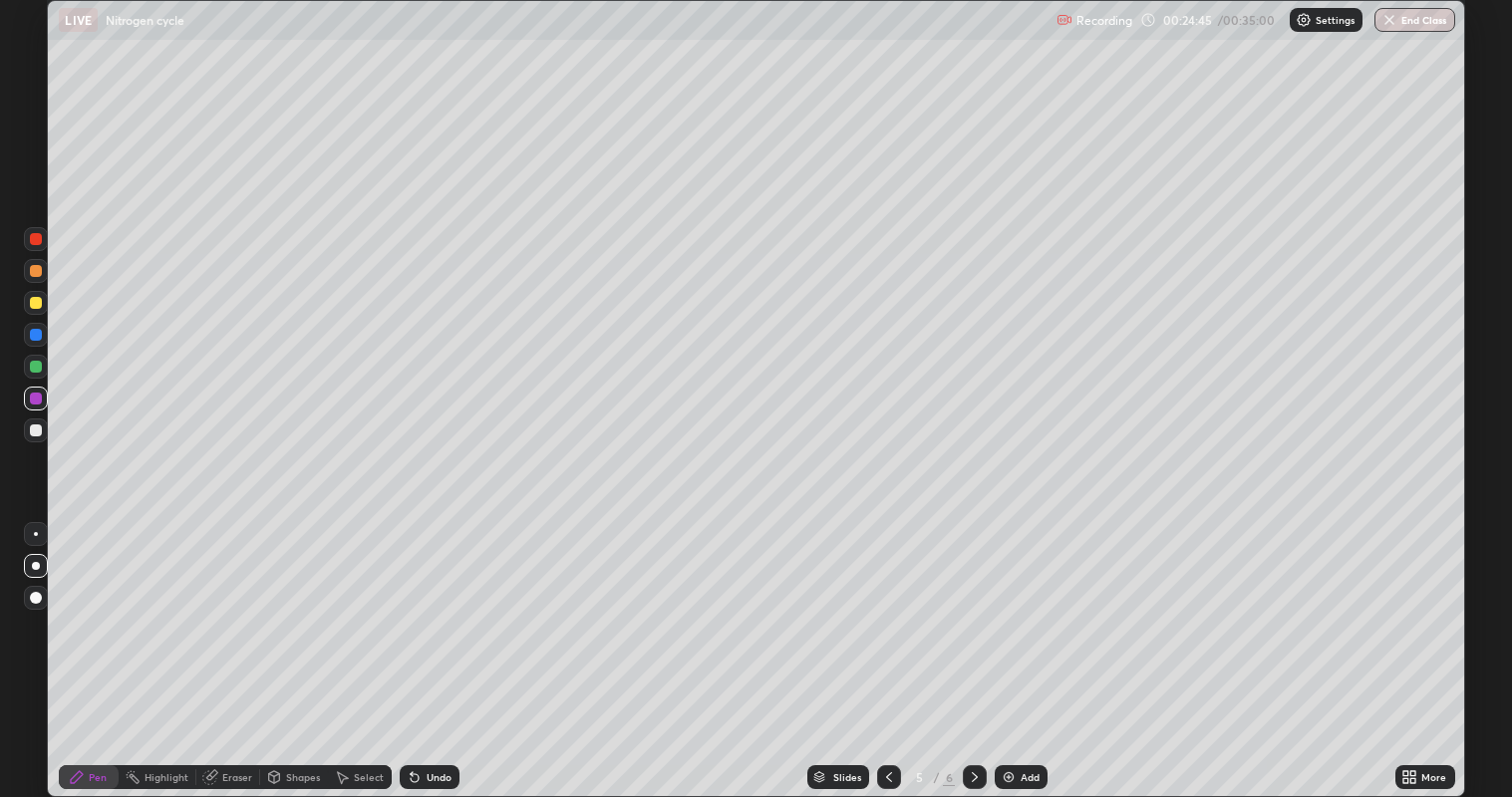 click on "Undo" at bounding box center [439, 777] 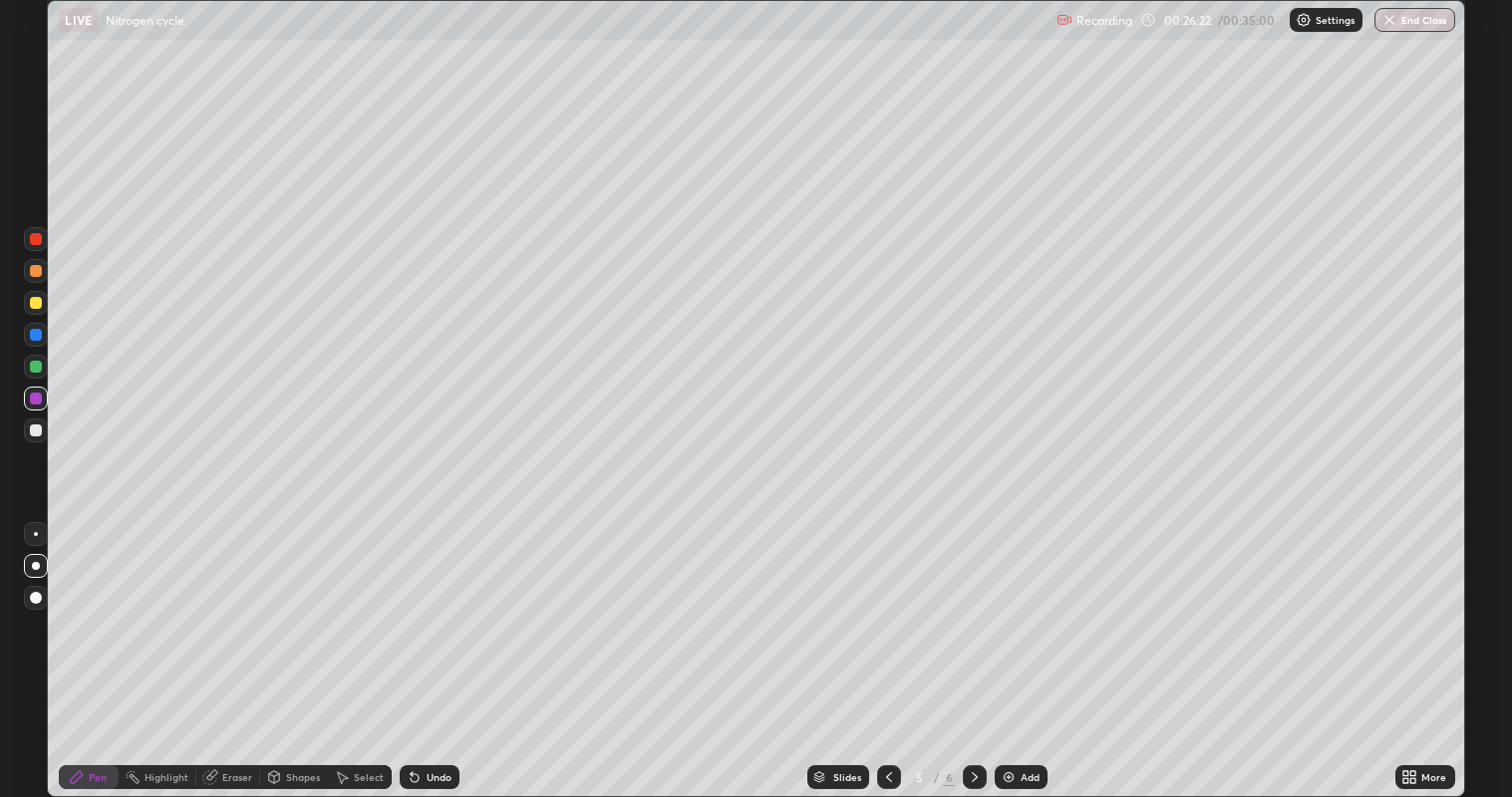 click on "Select" at bounding box center (369, 777) 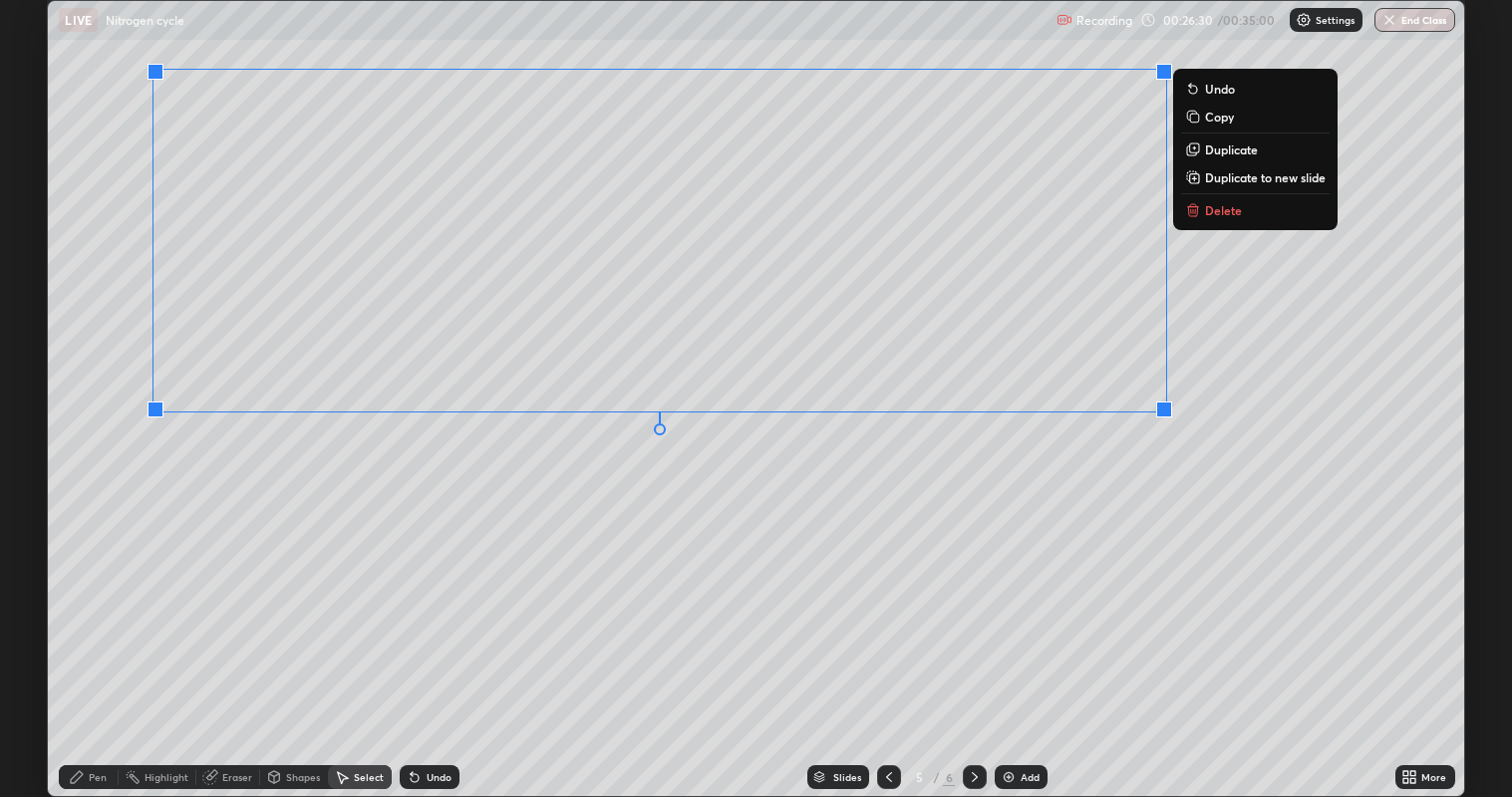 click on "Pen" at bounding box center [89, 777] 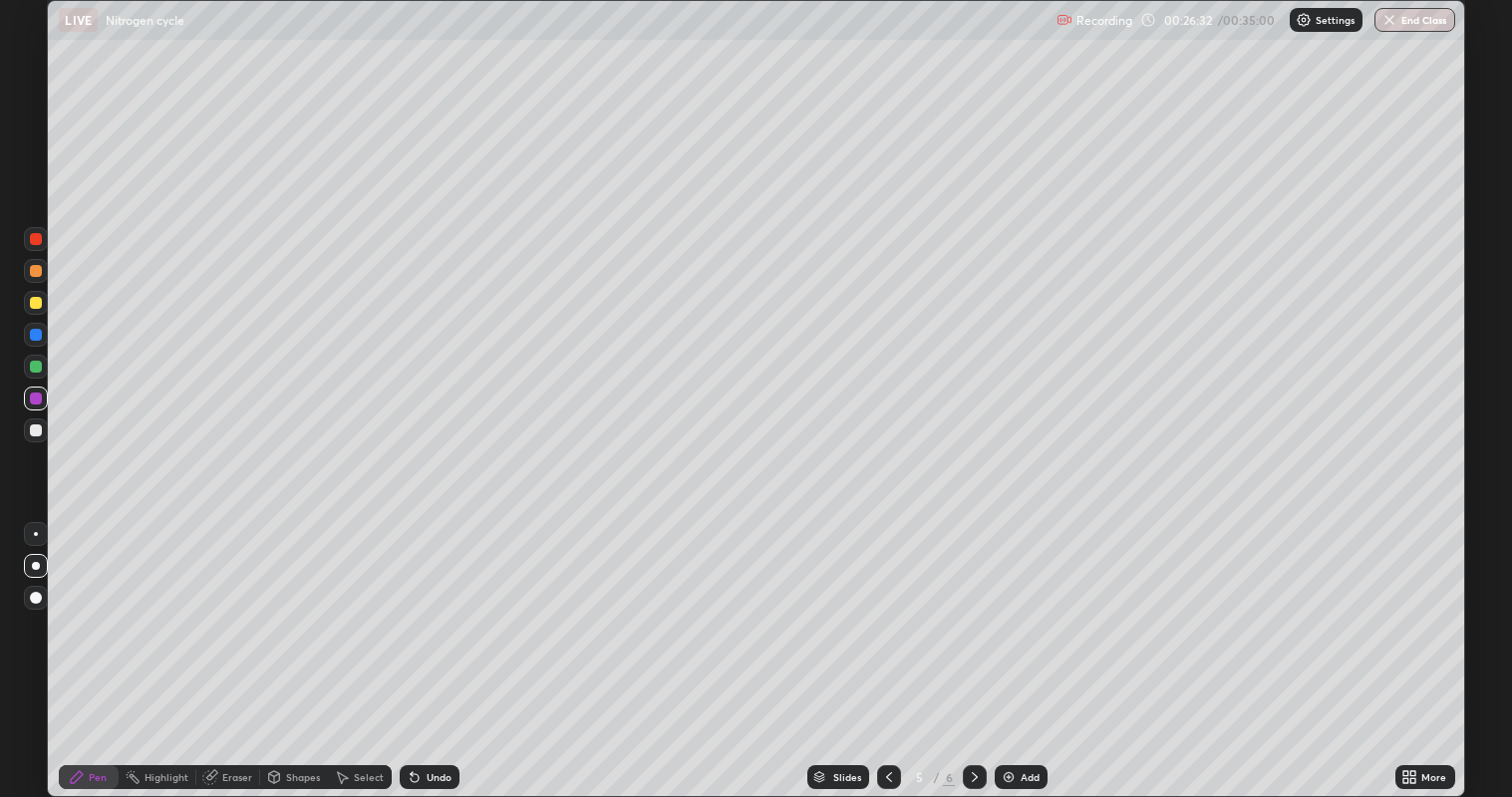 click at bounding box center [36, 239] 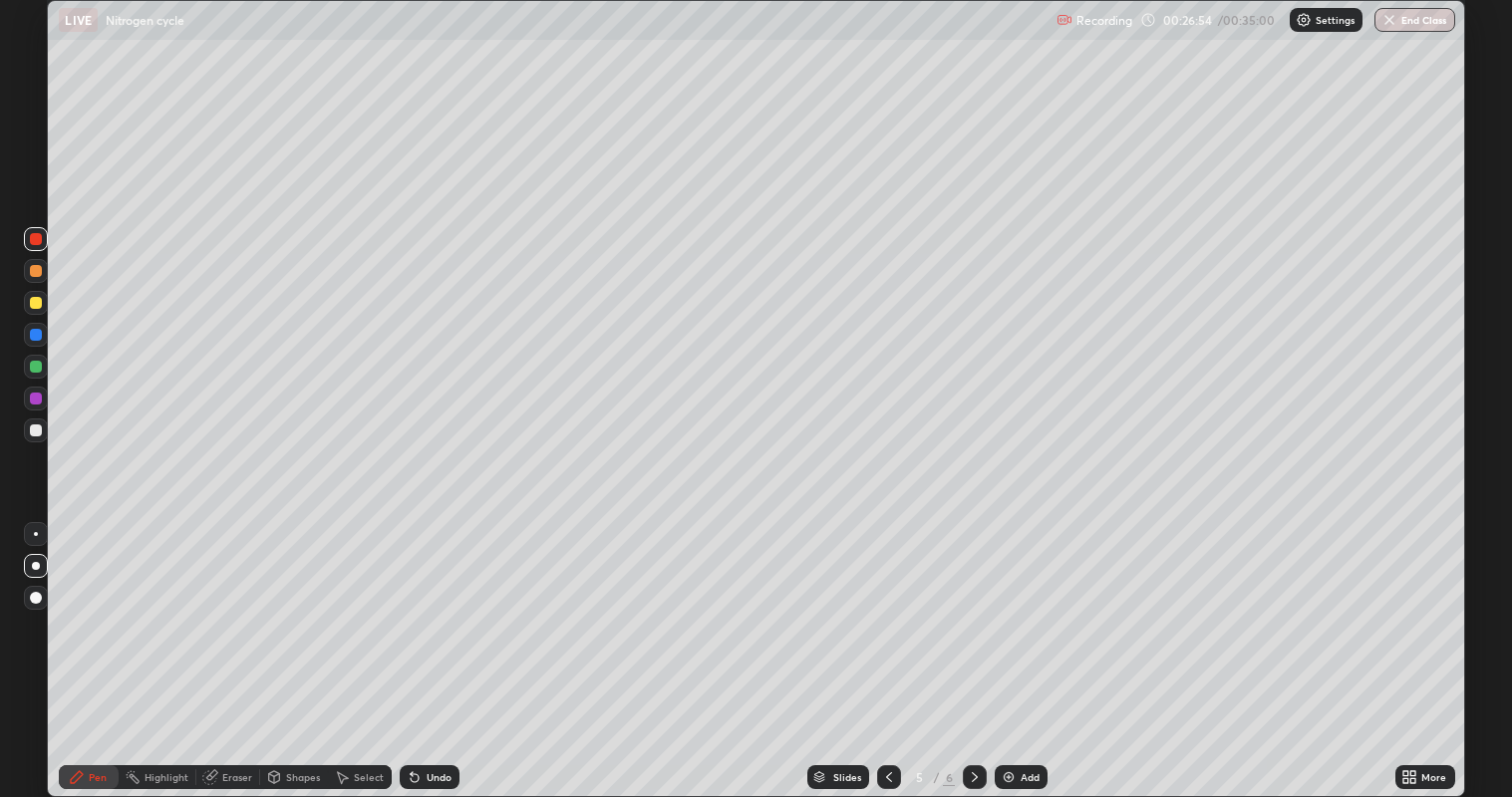 click at bounding box center (36, 335) 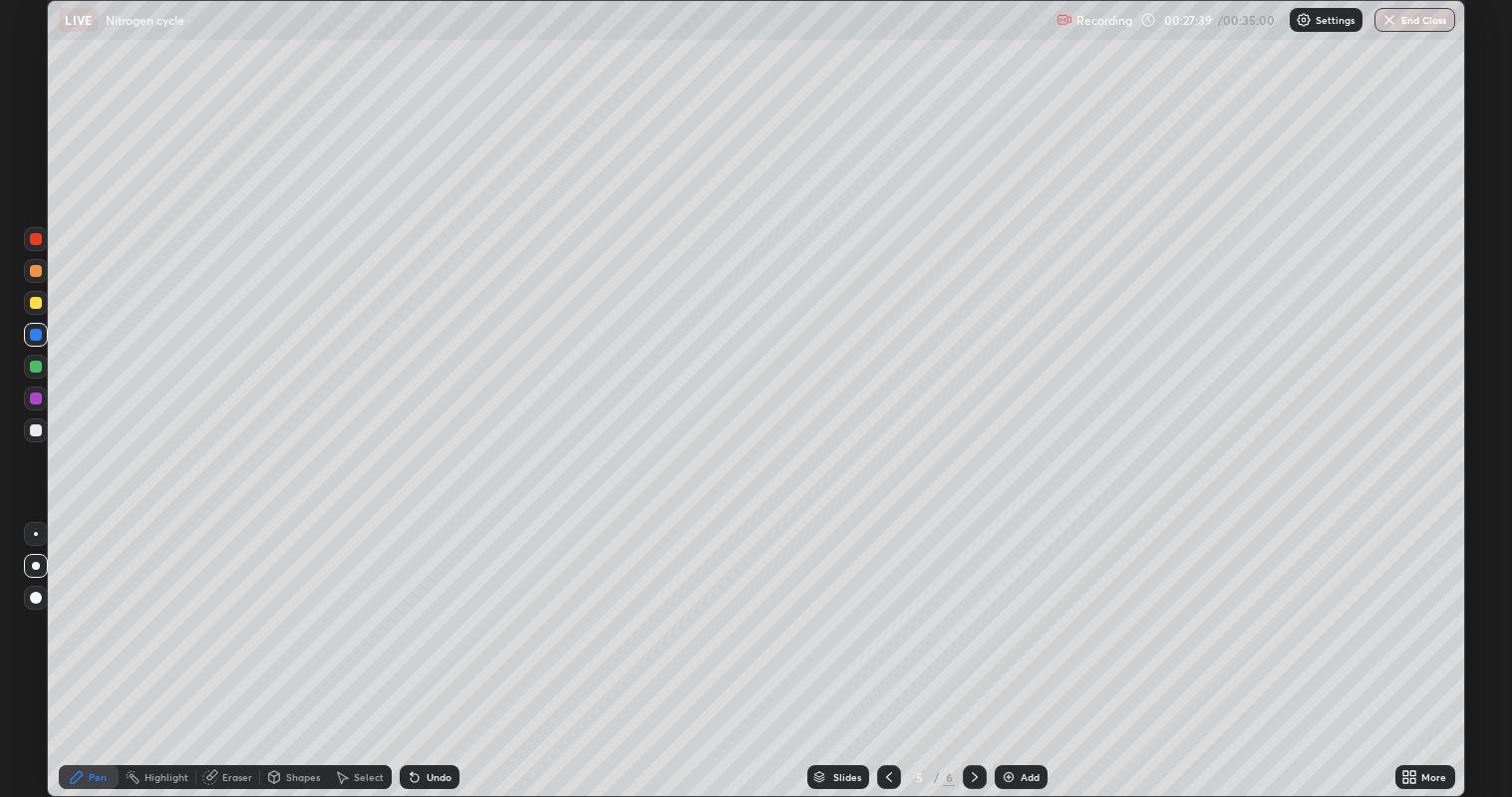 click at bounding box center (36, 367) 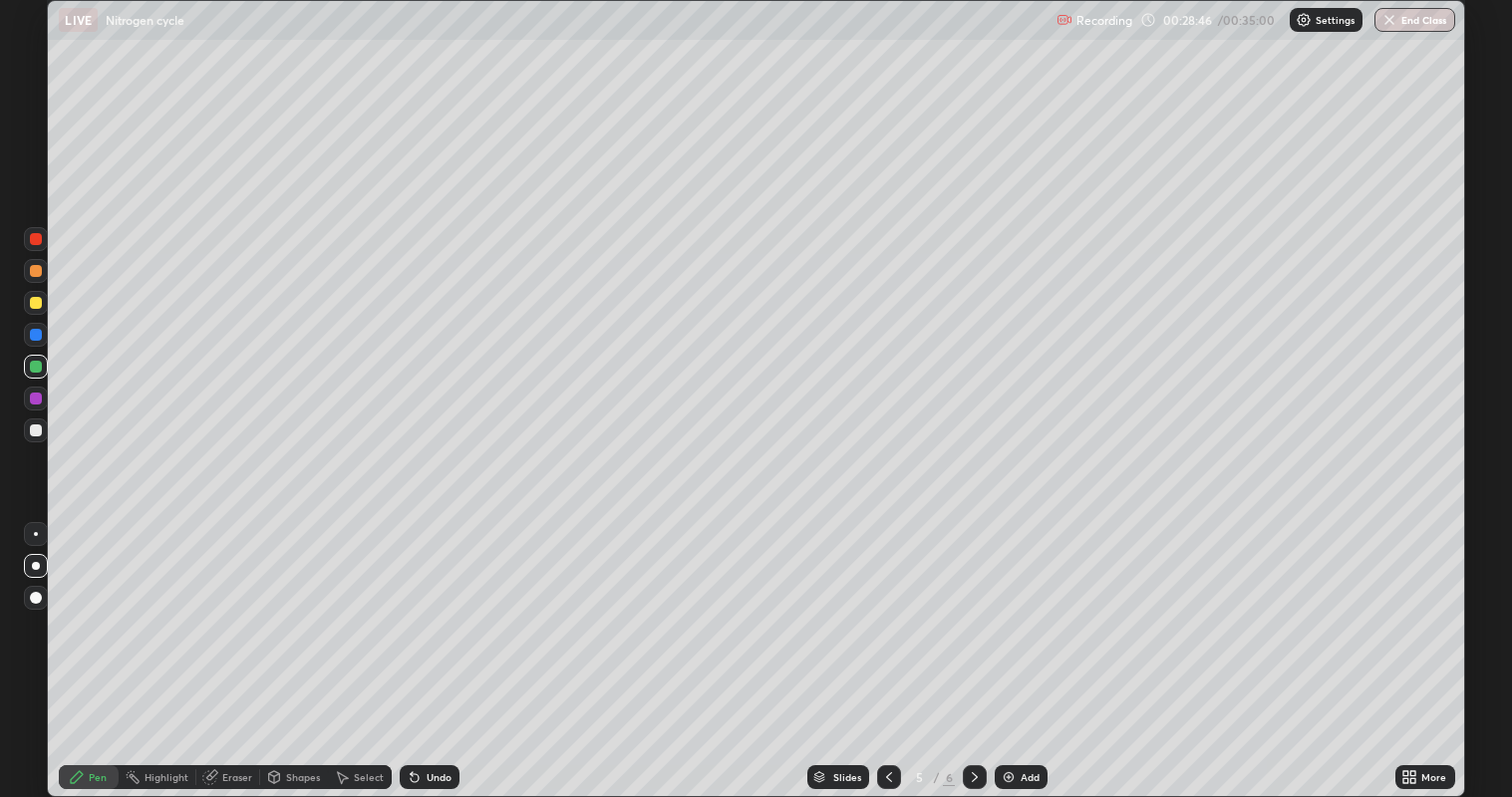 click on "Add" at bounding box center (1021, 777) 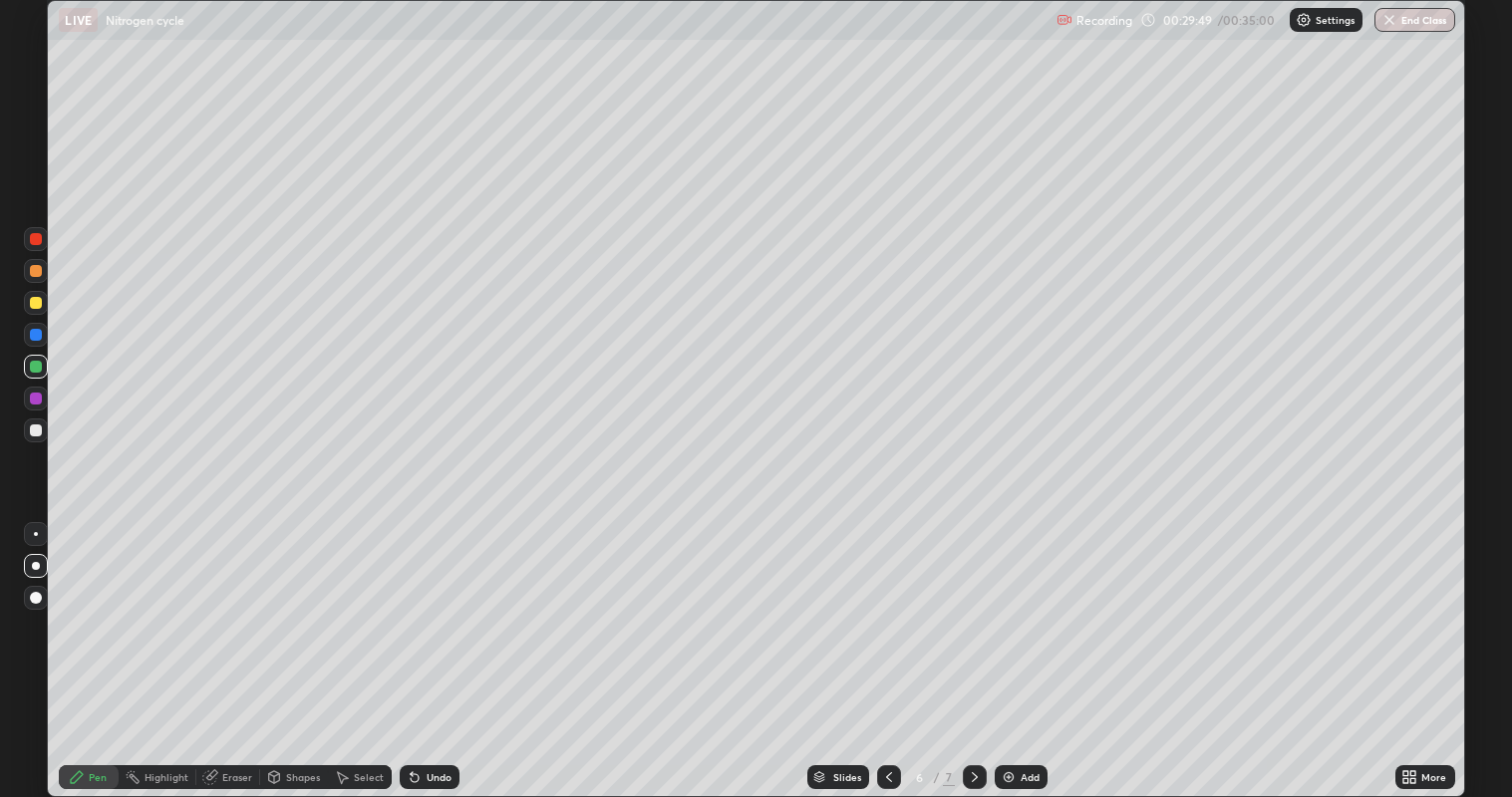 click 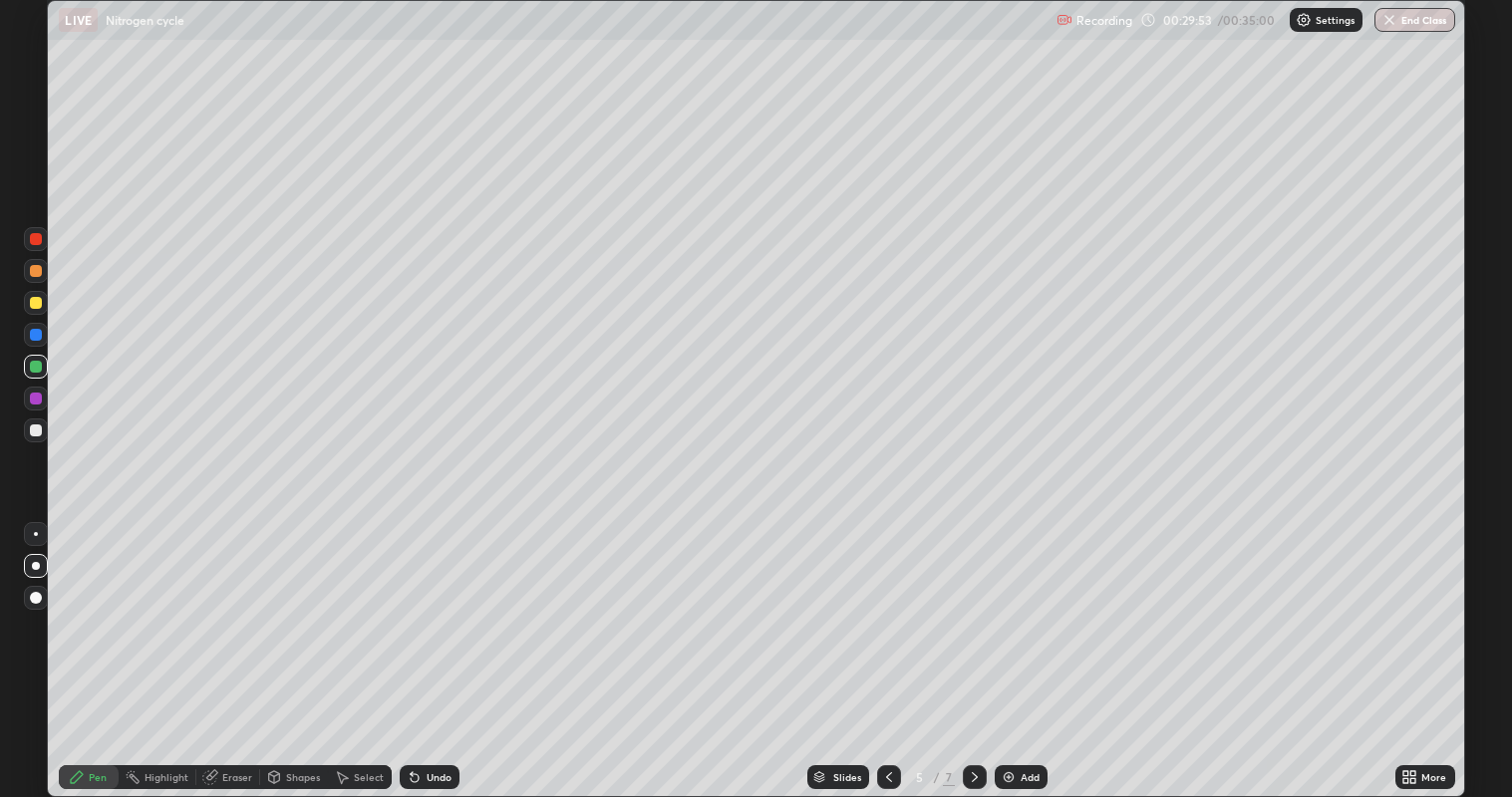 click at bounding box center [36, 430] 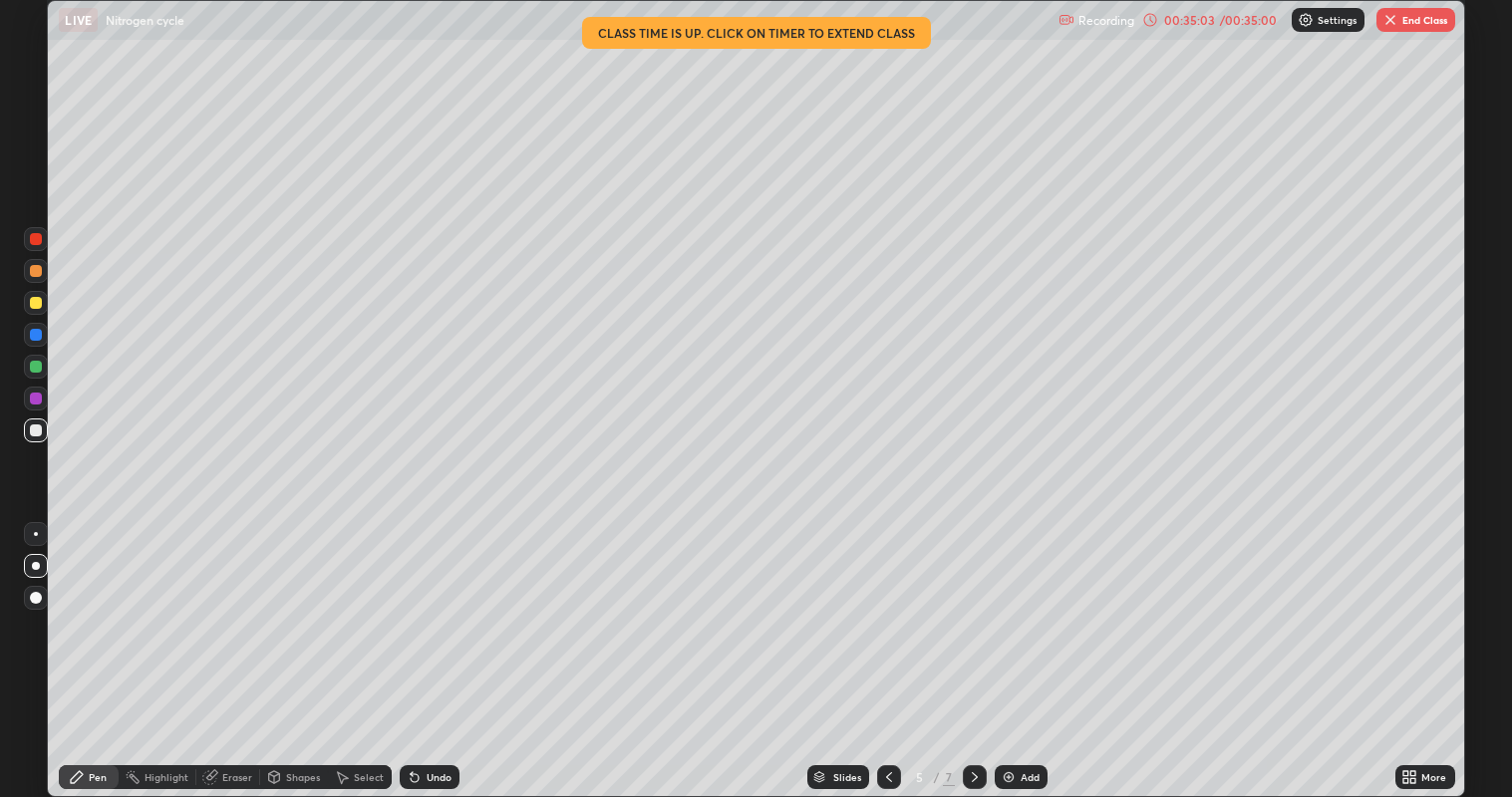click on "End Class" at bounding box center (1415, 20) 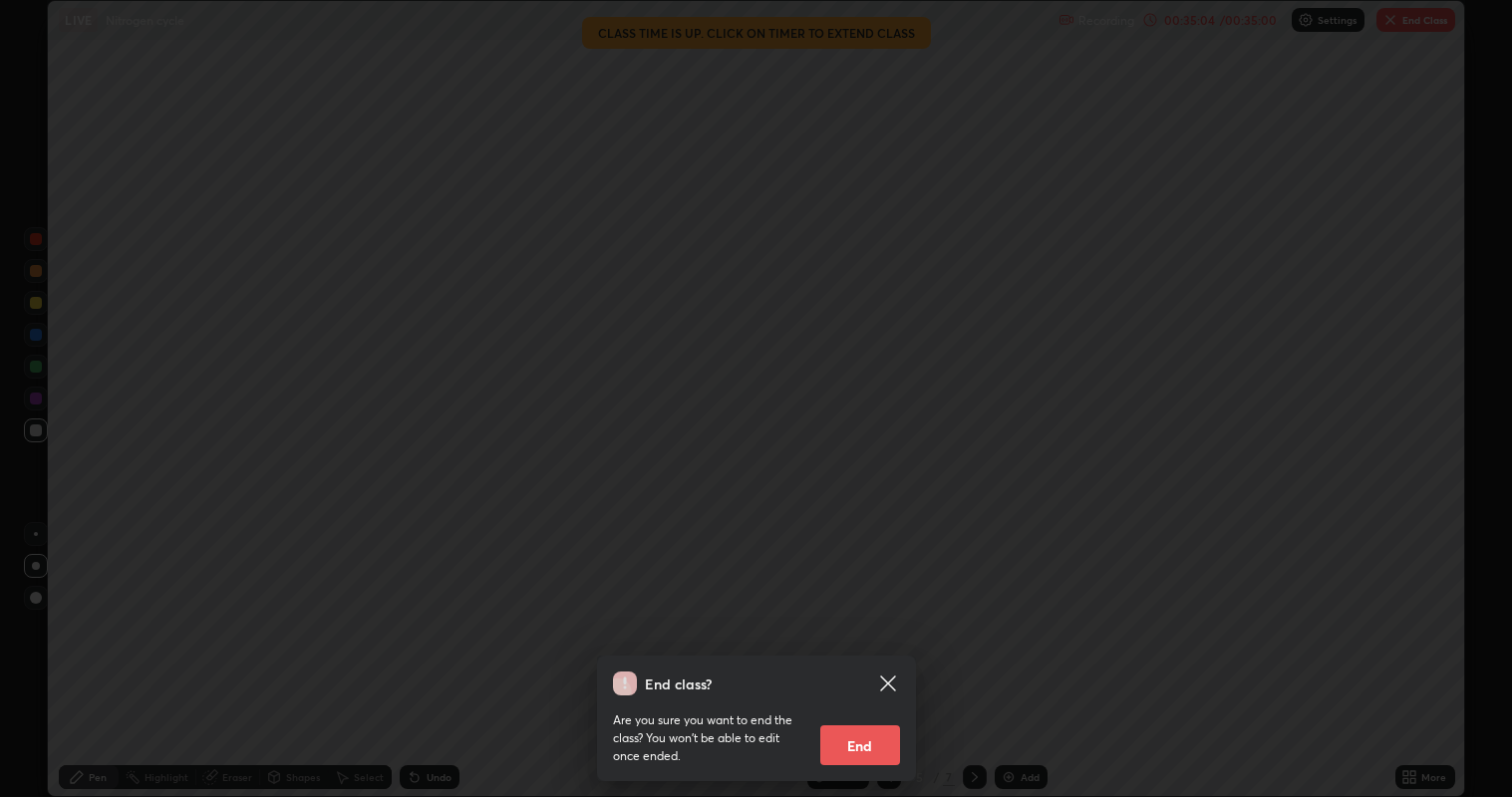 click on "End" at bounding box center (860, 745) 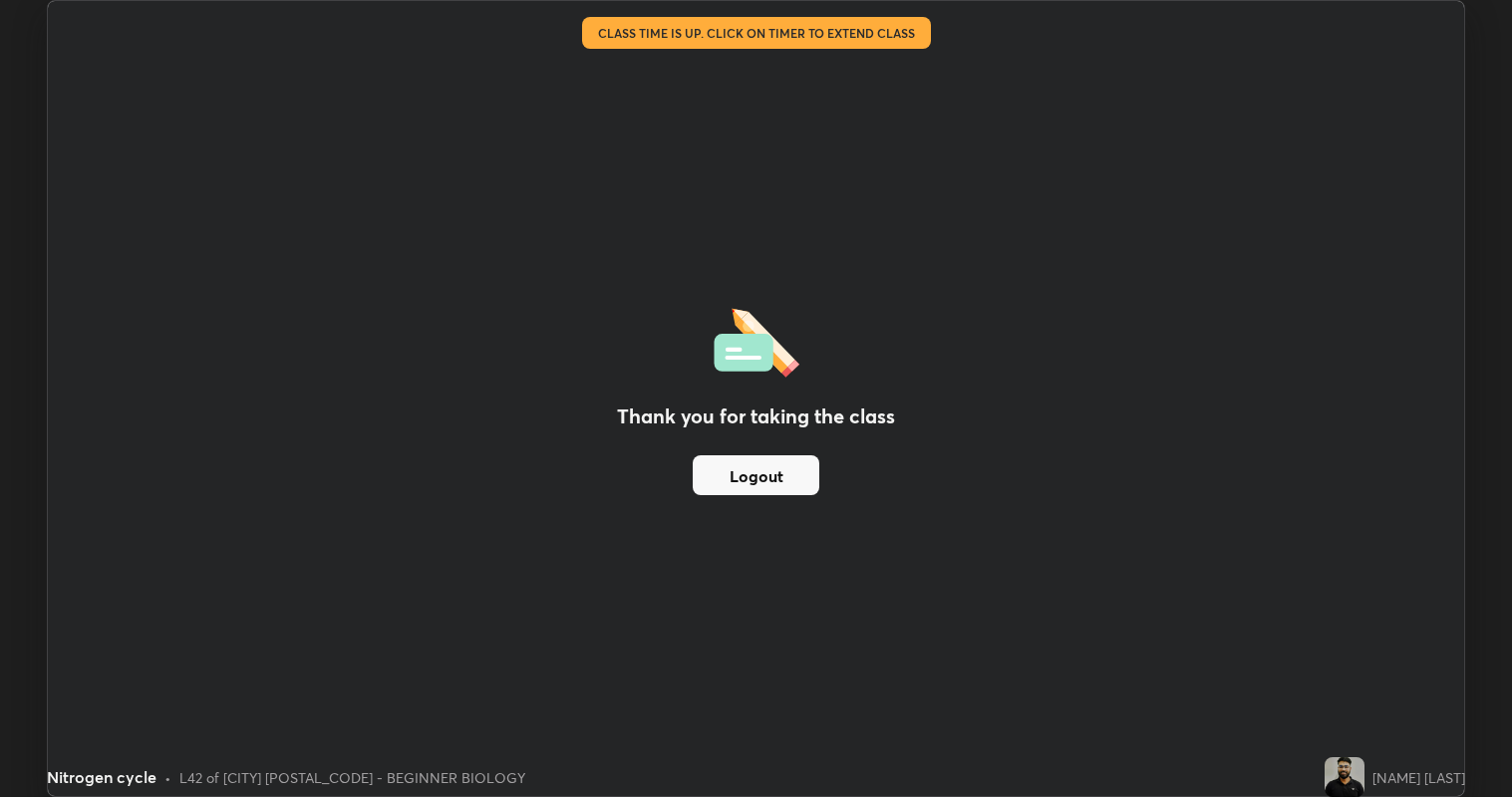 click on "Logout" at bounding box center (756, 475) 